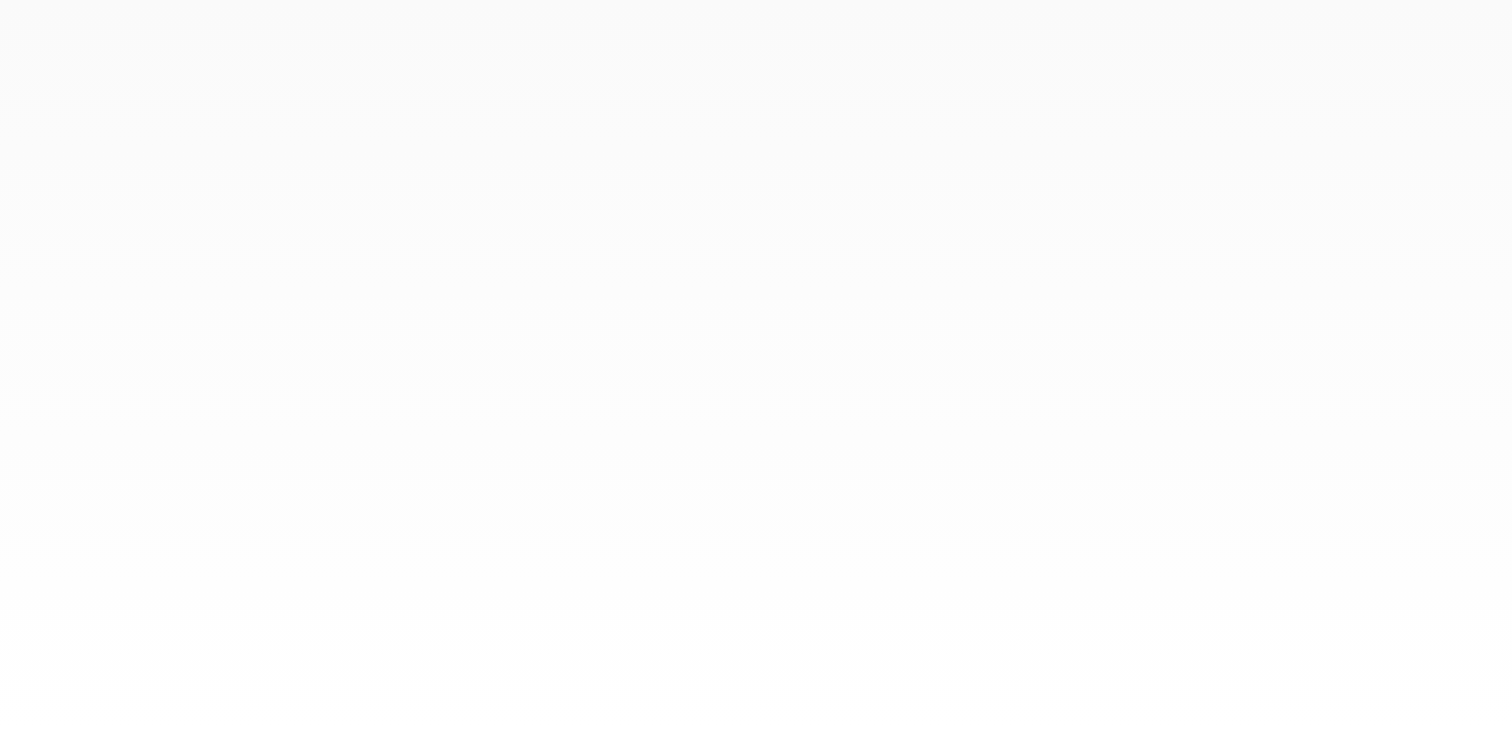 scroll, scrollTop: 0, scrollLeft: 0, axis: both 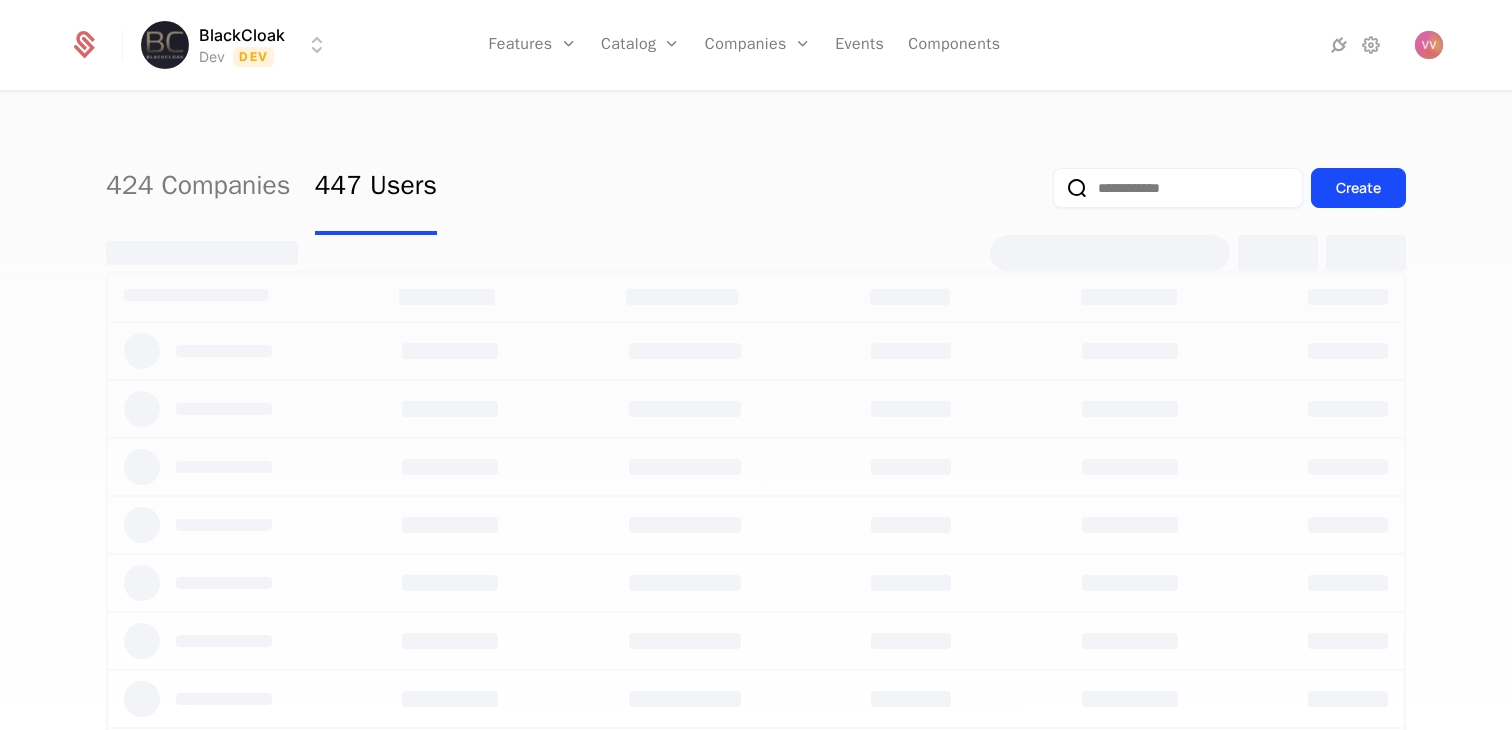 select on "**" 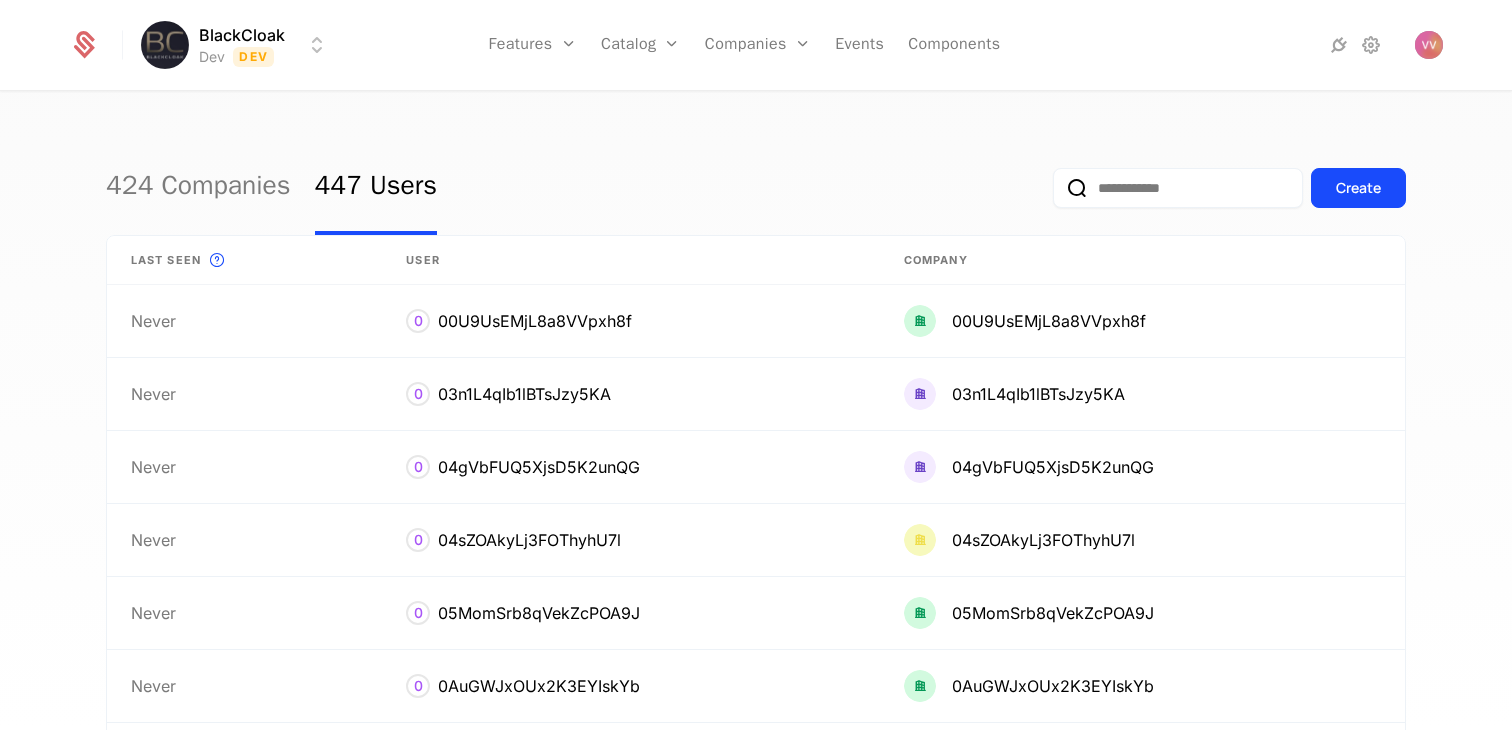 click on "BlackCloak Dev Dev Features Features Flags Catalog Plans Add Ons Configuration Companies Companies Users Events Components 424 Companies 447 Users Create Last seen This is the date a track or identify event associated with this user was last received by Schematic. User Company Never 0 00U9UsEMjL8a8VVpxh8f 00U9UsEMjL8a8VVpxh8f Never 0 03n1L4qIb1lBTsJzy5KA 03n1L4qIb1lBTsJzy5KA Never 0 04gVbFUQ5XjsD5K2unQG 04gVbFUQ5XjsD5K2unQG Never 0 04sZOAkyLj3FOThyhU7l 04sZOAkyLj3FOThyhU7l Never 0 05MomSrb8qVekZcPOA9J 05MomSrb8qVekZcPOA9J Never 0 0AuGWJxOUx2K3EYIskYb 0AuGWJxOUx2K3EYIskYb Never 0 0BYWFS0cihKPEWF64zje 0BYWFS0cihKPEWF64zje Never 0 0CVX9Beo9zPmBhxcAyI7 0CVX9Beo9zPmBhxcAyI7 Never 0 0IBmrMxaUFLEcf2lDzT2 0IBmrMxaUFLEcf2lDzT2 Never 0 0JhdQ8A7mEi8PMhYPc8D 0JhdQ8A7mEi8PMhYPc8D Never 0 0VYFNsSb4zvqokW9amWq 0VYFNsSb4zvqokW9amWq Never 1 11hCneaRQxYnVgTUeXN5 [DATE], [TIME] 12 1 2 1 2 [DATE], [TIME] 1 13cUNUP0cid5ZJ9x4Fzl 13cUNUP0cid5ZJ9x4Fzl [DATE], [TIME] 1 1NEwzQcmeKVfJO2vQP87 1NEwzQcmeKVfJO2vQP87 1 2 2" at bounding box center [756, 365] 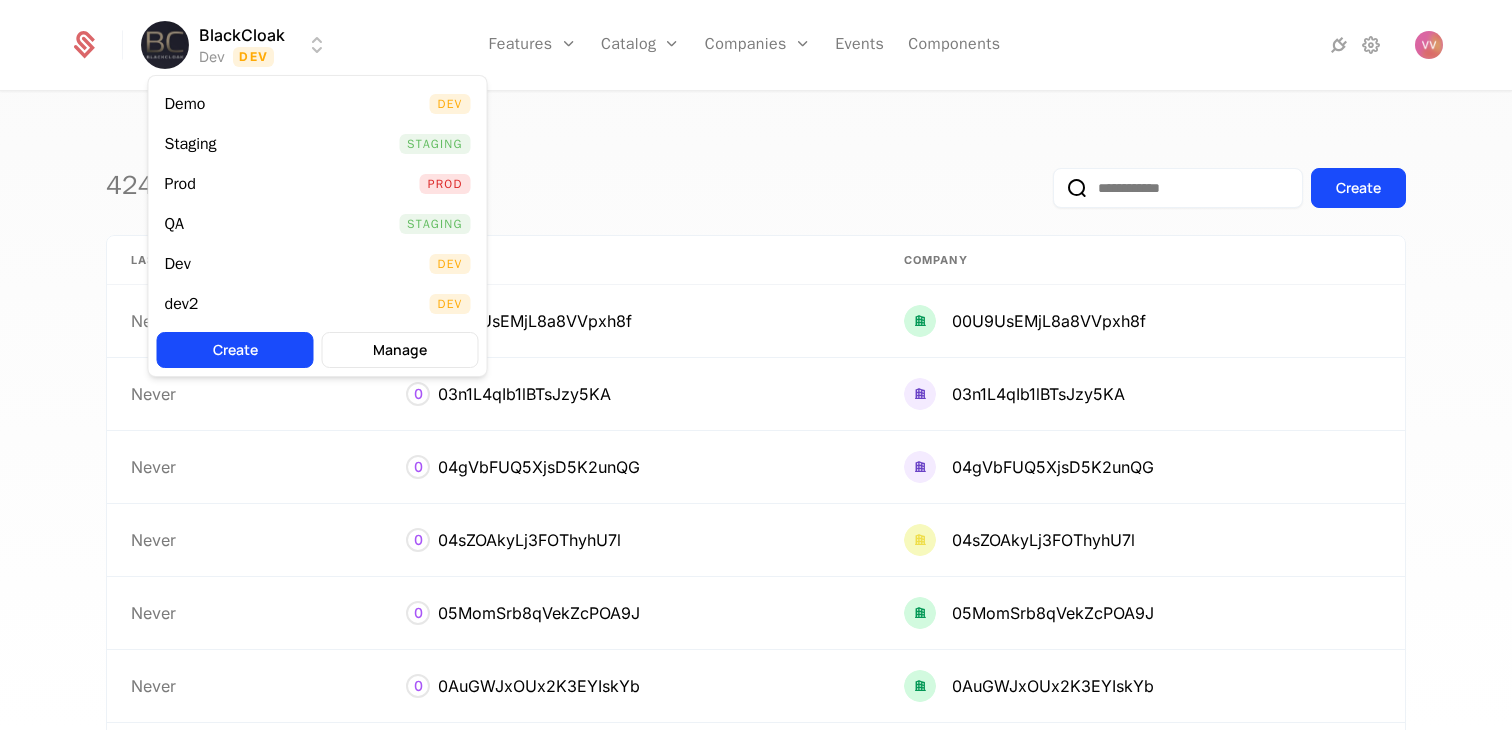 click on "BlackCloak Dev Dev Features Features Flags Catalog Plans Add Ons Configuration Companies Companies Users Events Components 424 Companies 447 Users Create Last seen This is the date a track or identify event associated with this user was last received by Schematic. User Company Never 0 00U9UsEMjL8a8VVpxh8f 00U9UsEMjL8a8VVpxh8f Never 0 03n1L4qIb1lBTsJzy5KA 03n1L4qIb1lBTsJzy5KA Never 0 04gVbFUQ5XjsD5K2unQG 04gVbFUQ5XjsD5K2unQG Never 0 04sZOAkyLj3FOThyhU7l 04sZOAkyLj3FOThyhU7l Never 0 05MomSrb8qVekZcPOA9J 05MomSrb8qVekZcPOA9J Never 0 0AuGWJxOUx2K3EYIskYb 0AuGWJxOUx2K3EYIskYb Never 0 0BYWFS0cihKPEWF64zje 0BYWFS0cihKPEWF64zje Never 0 0CVX9Beo9zPmBhxcAyI7 0CVX9Beo9zPmBhxcAyI7 Never 0 0IBmrMxaUFLEcf2lDzT2 0IBmrMxaUFLEcf2lDzT2 Never 0 0JhdQ8A7mEi8PMhYPc8D 0JhdQ8A7mEi8PMhYPc8D Never 0 0VYFNsSb4zvqokW9amWq 0VYFNsSb4zvqokW9amWq Never 1 11hCneaRQxYnVgTUeXN5 [DATE], [TIME] 12 1 2 1 2 [DATE], [TIME] 1 13cUNUP0cid5ZJ9x4Fzl 13cUNUP0cid5ZJ9x4Fzl [DATE], [TIME] 1 1NEwzQcmeKVfJO2vQP87 1NEwzQcmeKVfJO2vQP87 1 2 2" at bounding box center [756, 365] 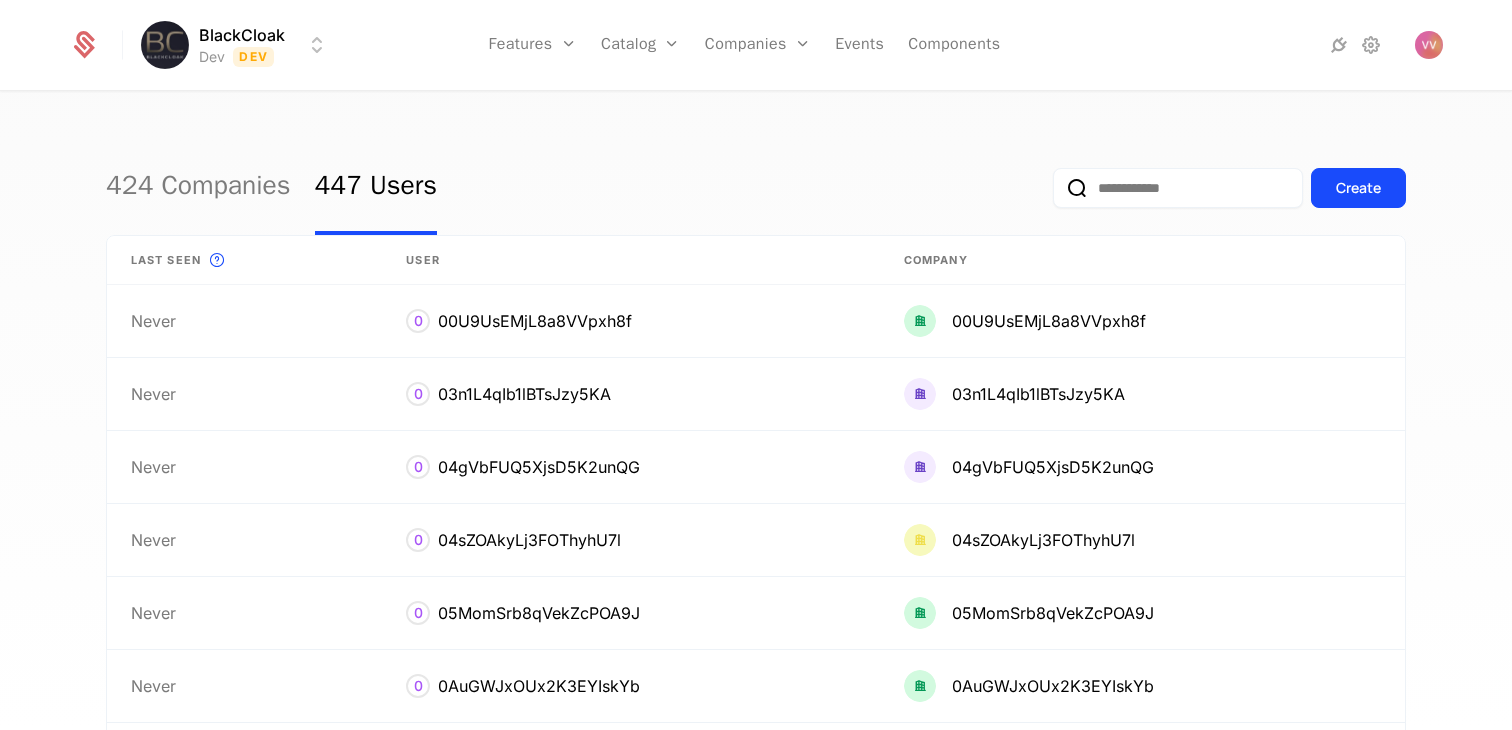 click at bounding box center [1178, 188] 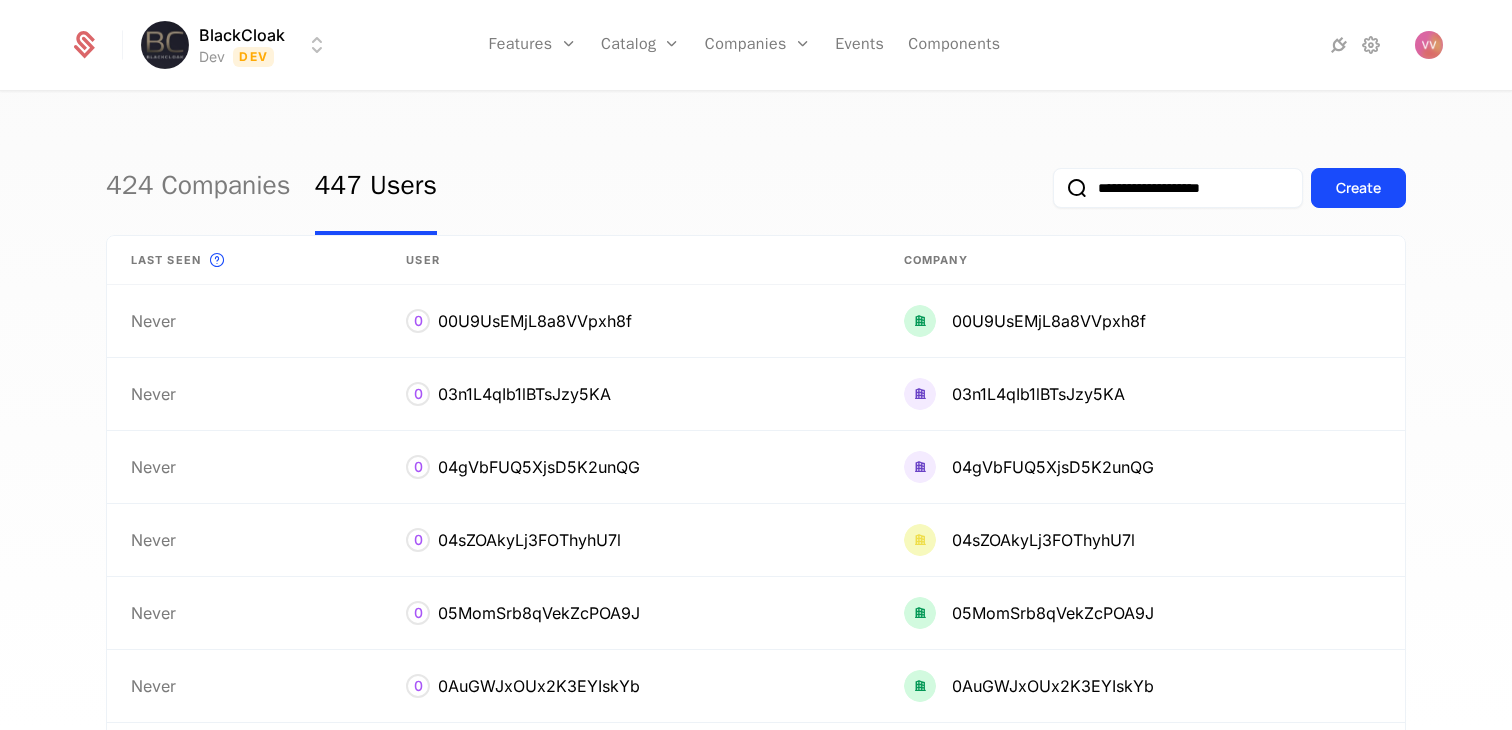 scroll, scrollTop: 0, scrollLeft: 10, axis: horizontal 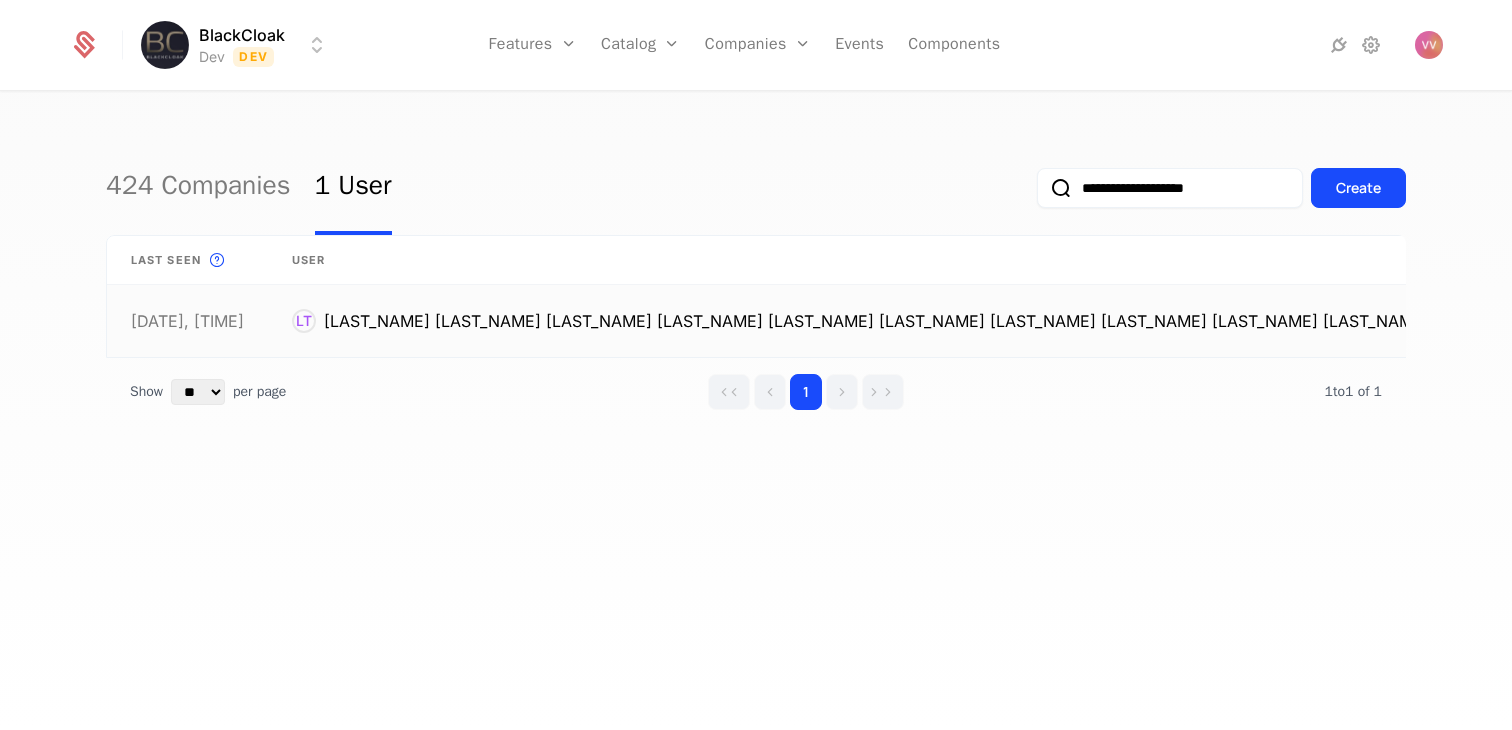 type on "**********" 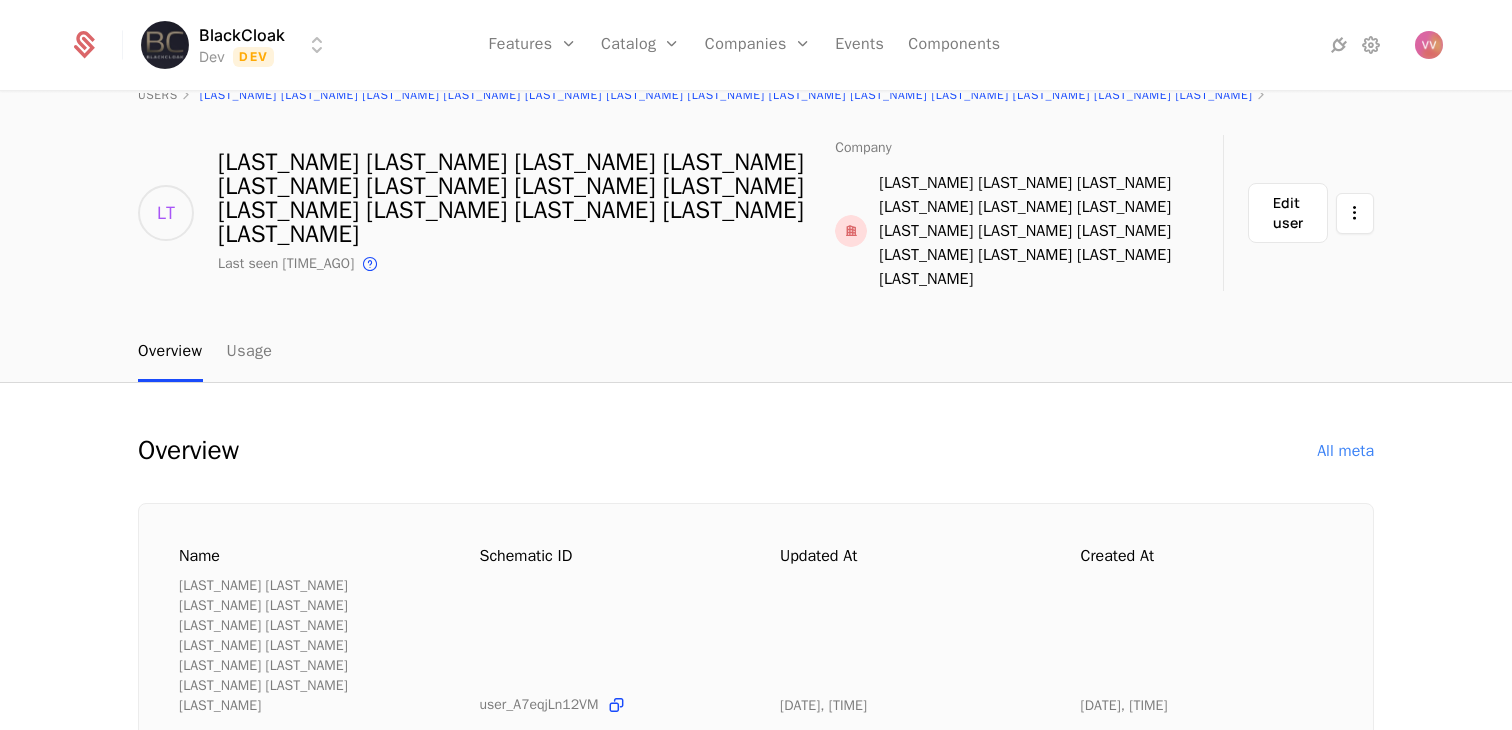 scroll, scrollTop: 52, scrollLeft: 0, axis: vertical 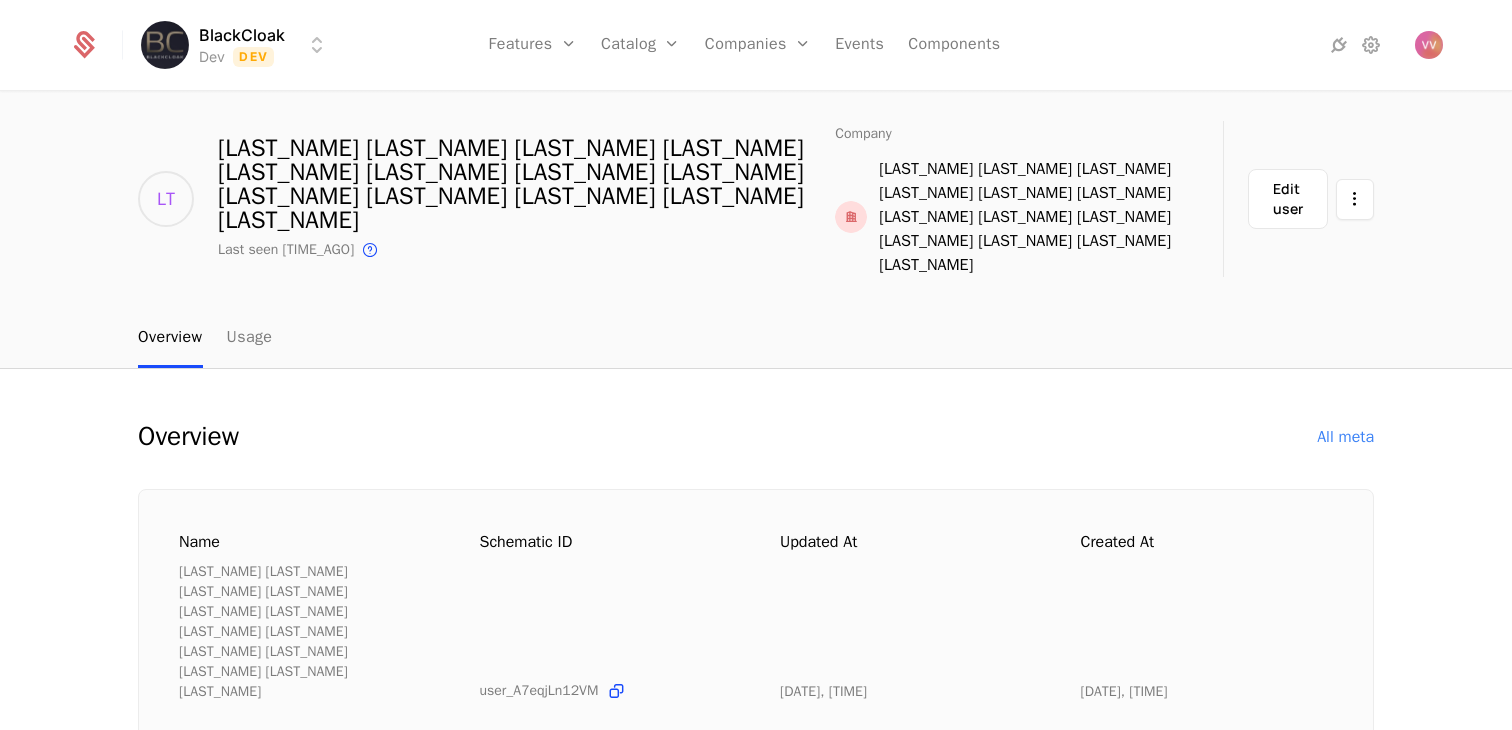 click on "Overview All meta" at bounding box center (756, 437) 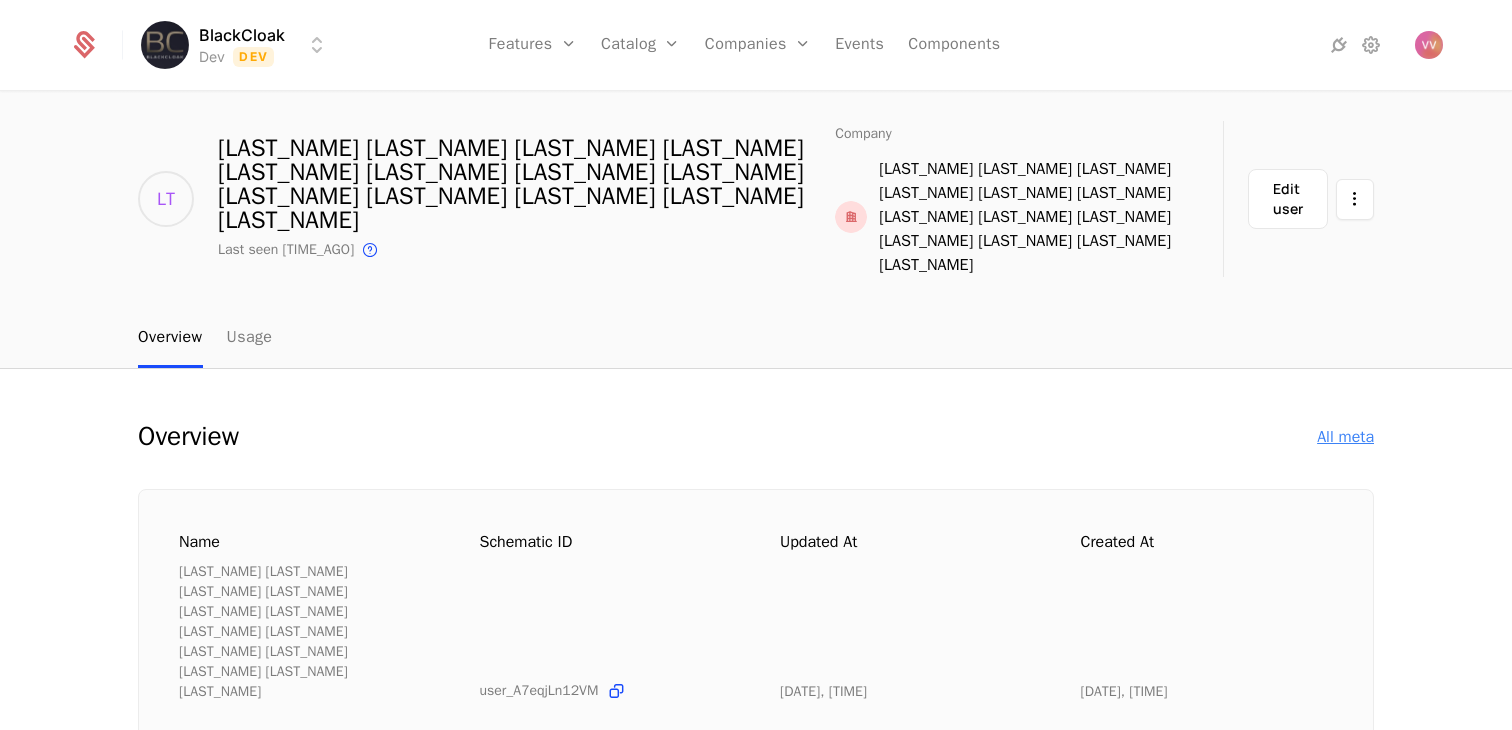 click on "All meta" at bounding box center [1345, 437] 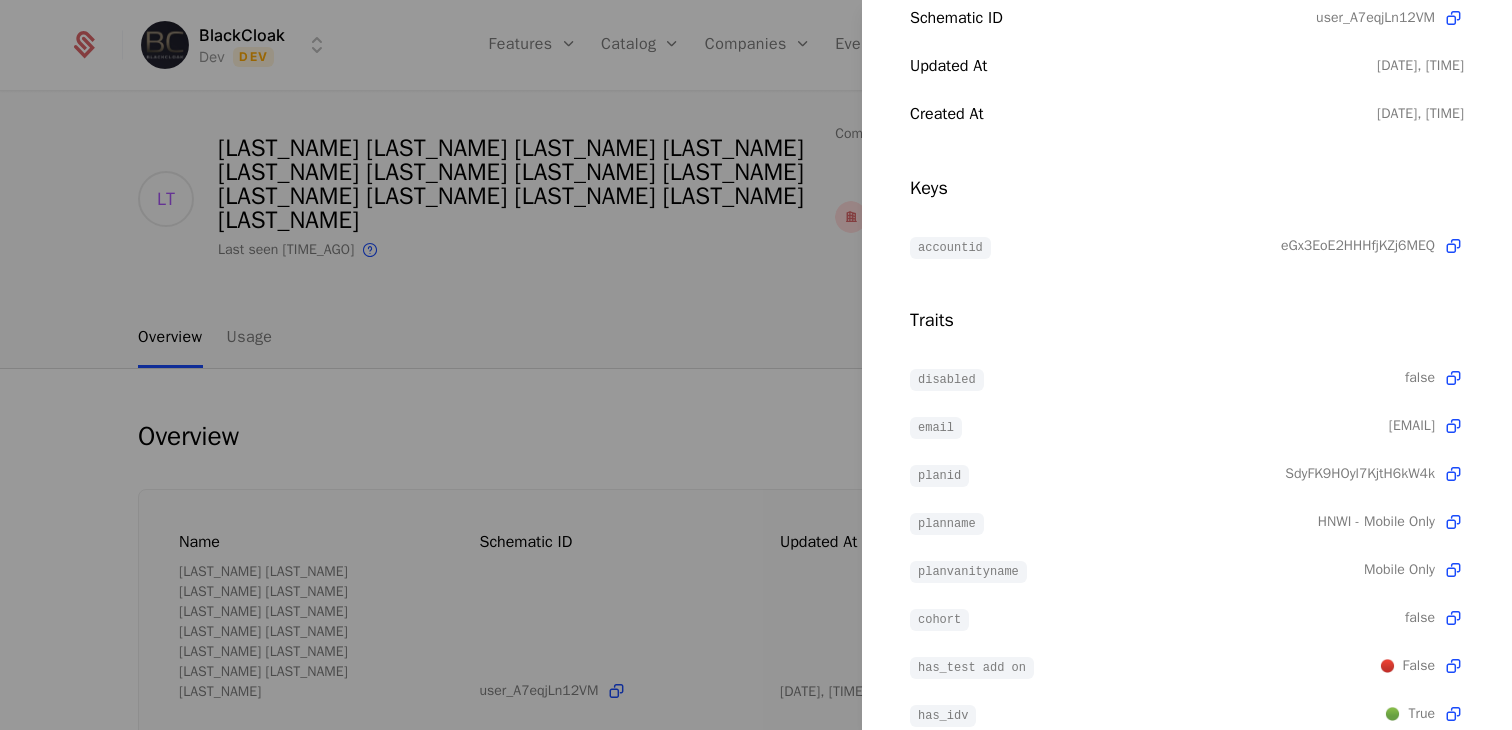 scroll, scrollTop: 374, scrollLeft: 0, axis: vertical 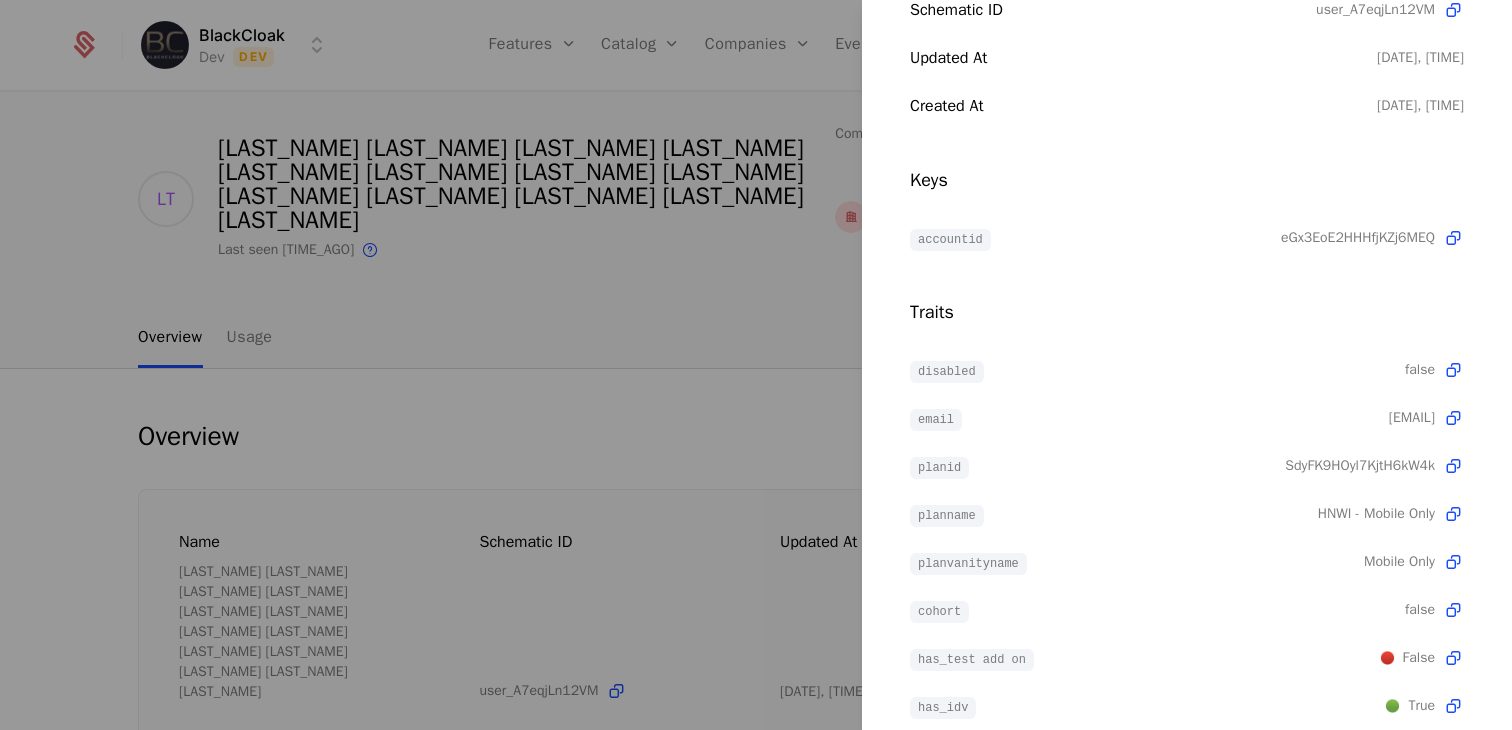 click at bounding box center (756, 365) 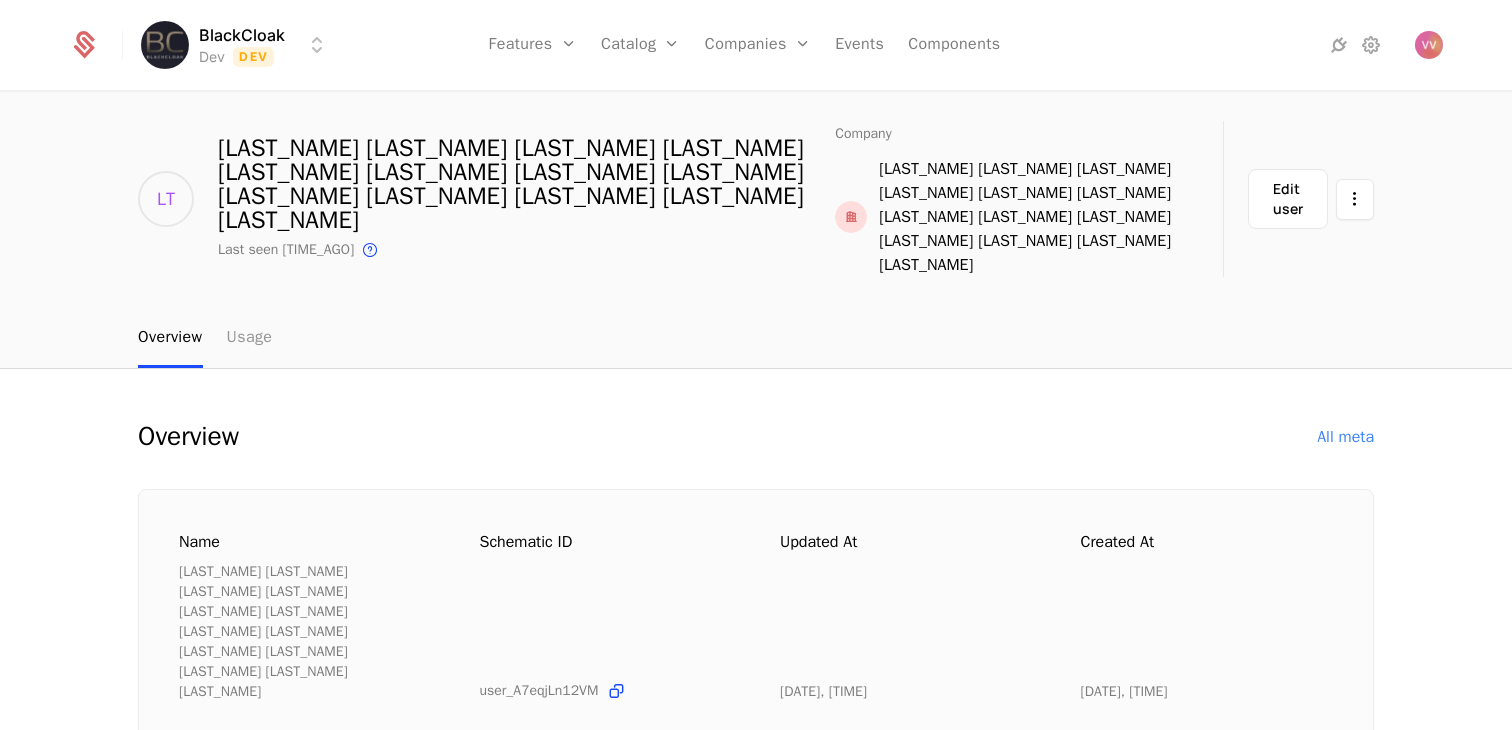 click on "Usage" at bounding box center (250, 338) 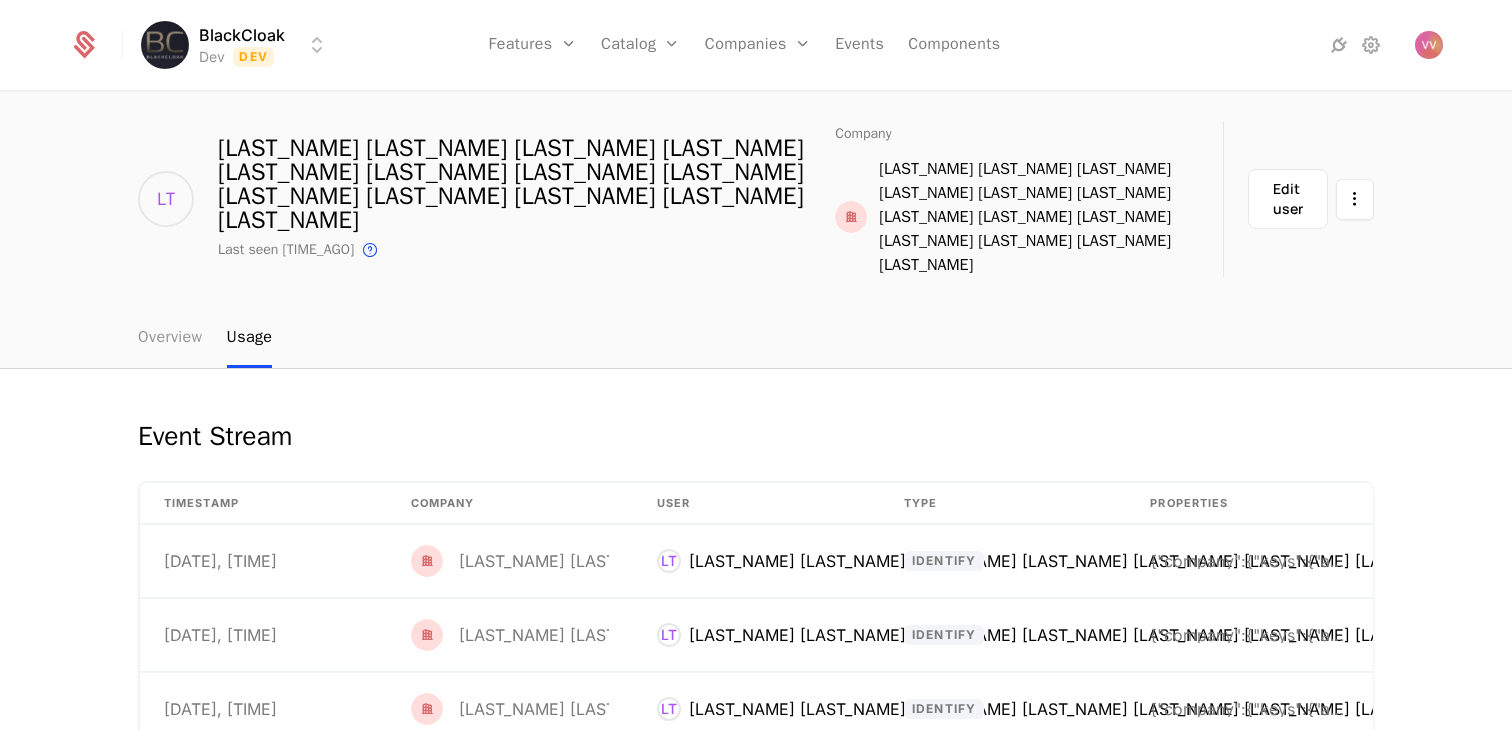 click on "Overview" at bounding box center [170, 338] 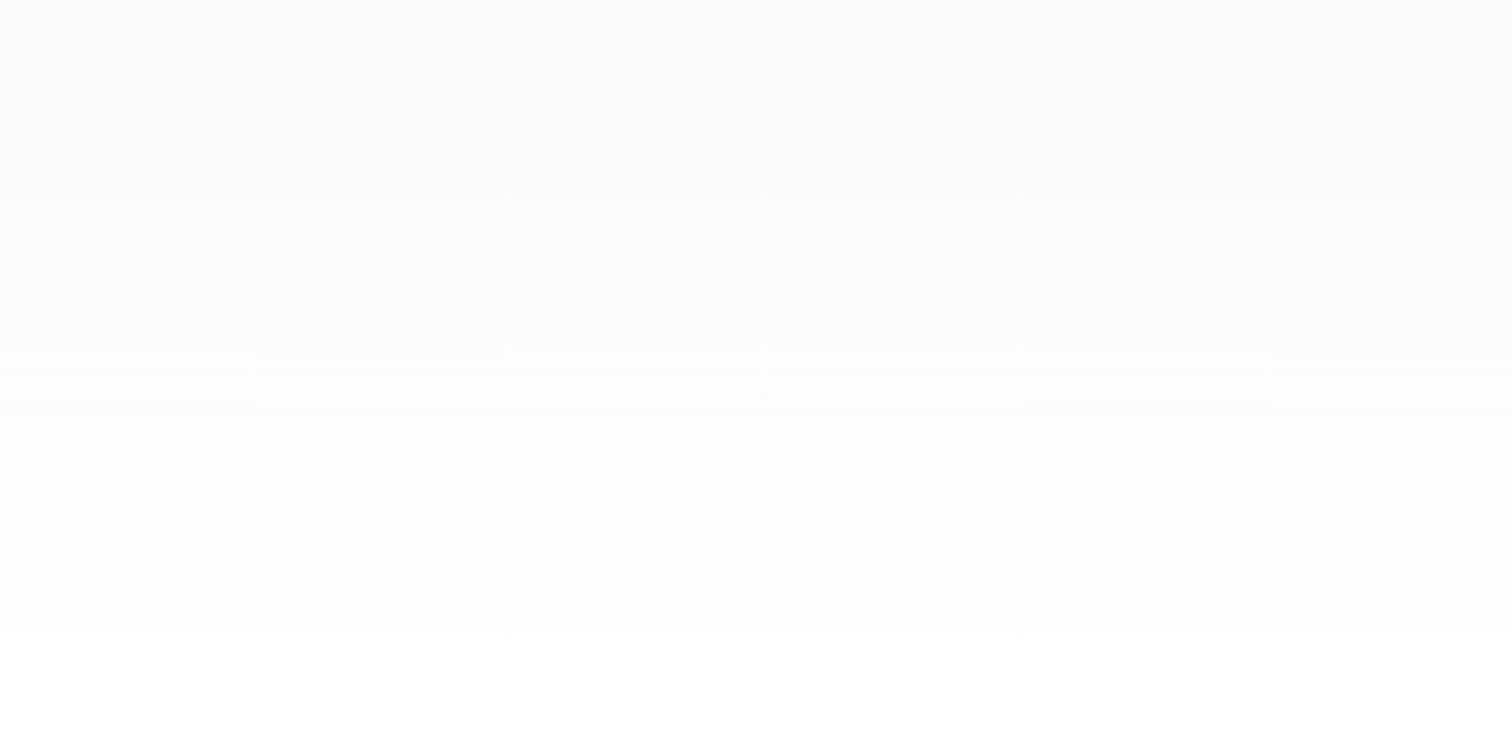 scroll, scrollTop: 0, scrollLeft: 0, axis: both 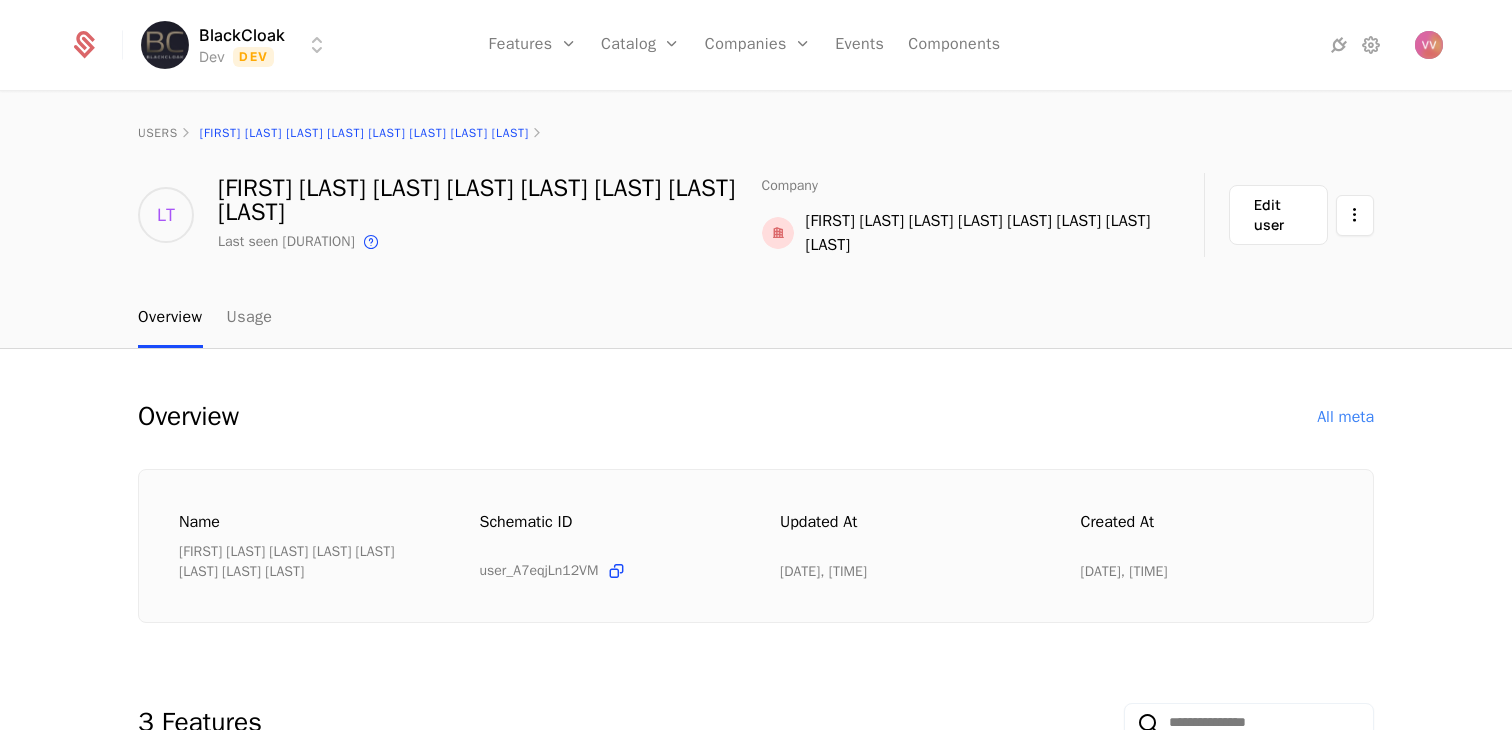 click on "Overview All meta" at bounding box center [756, 417] 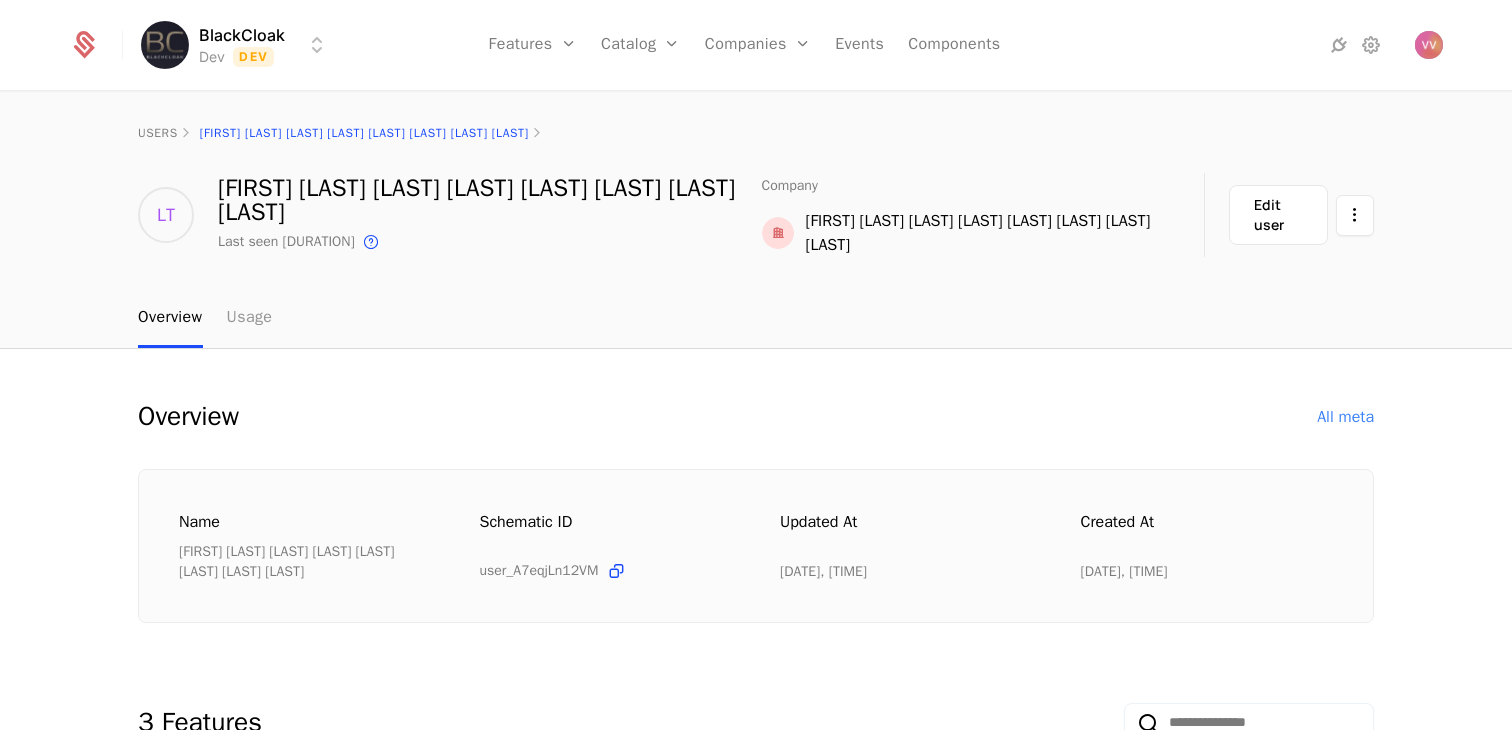 click on "Usage" at bounding box center (250, 318) 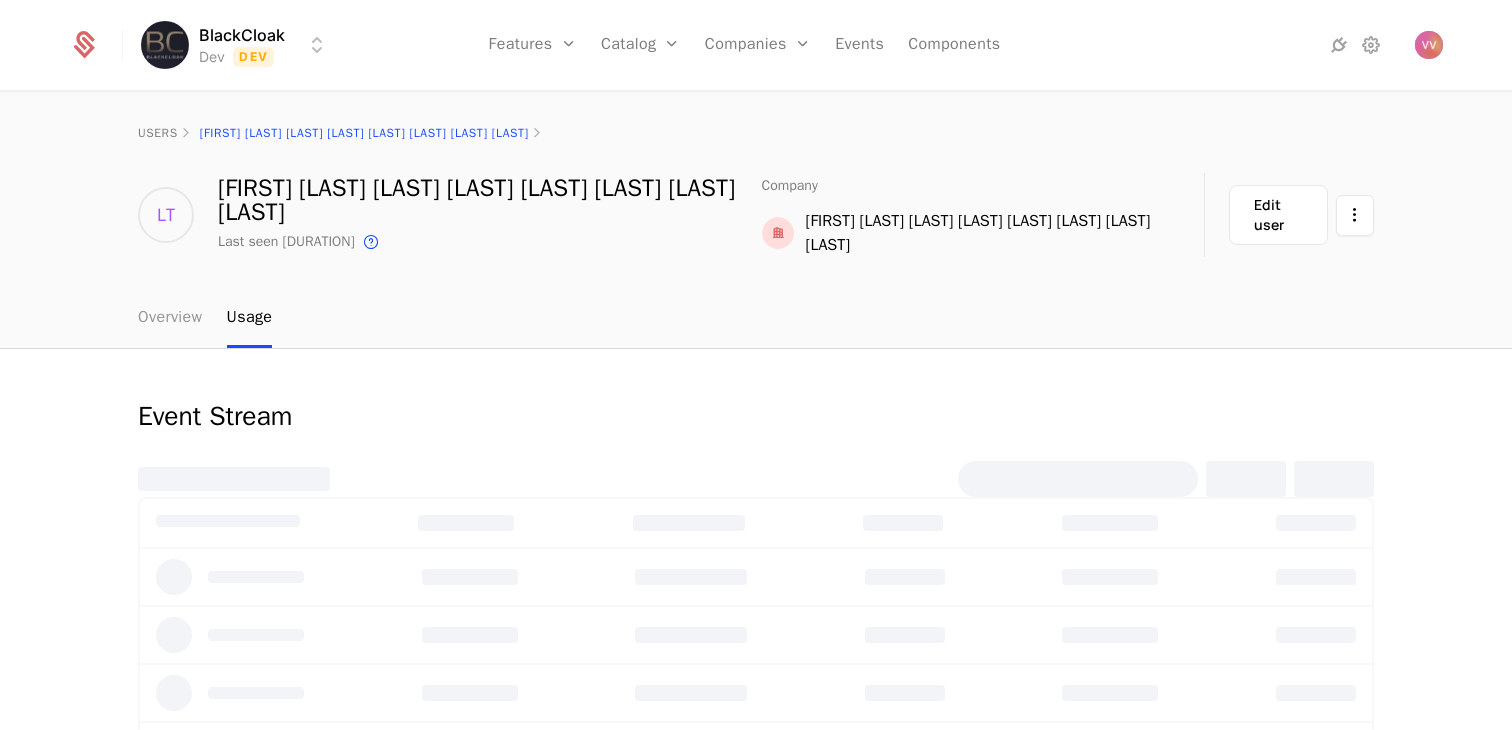 click on "Overview" at bounding box center (170, 318) 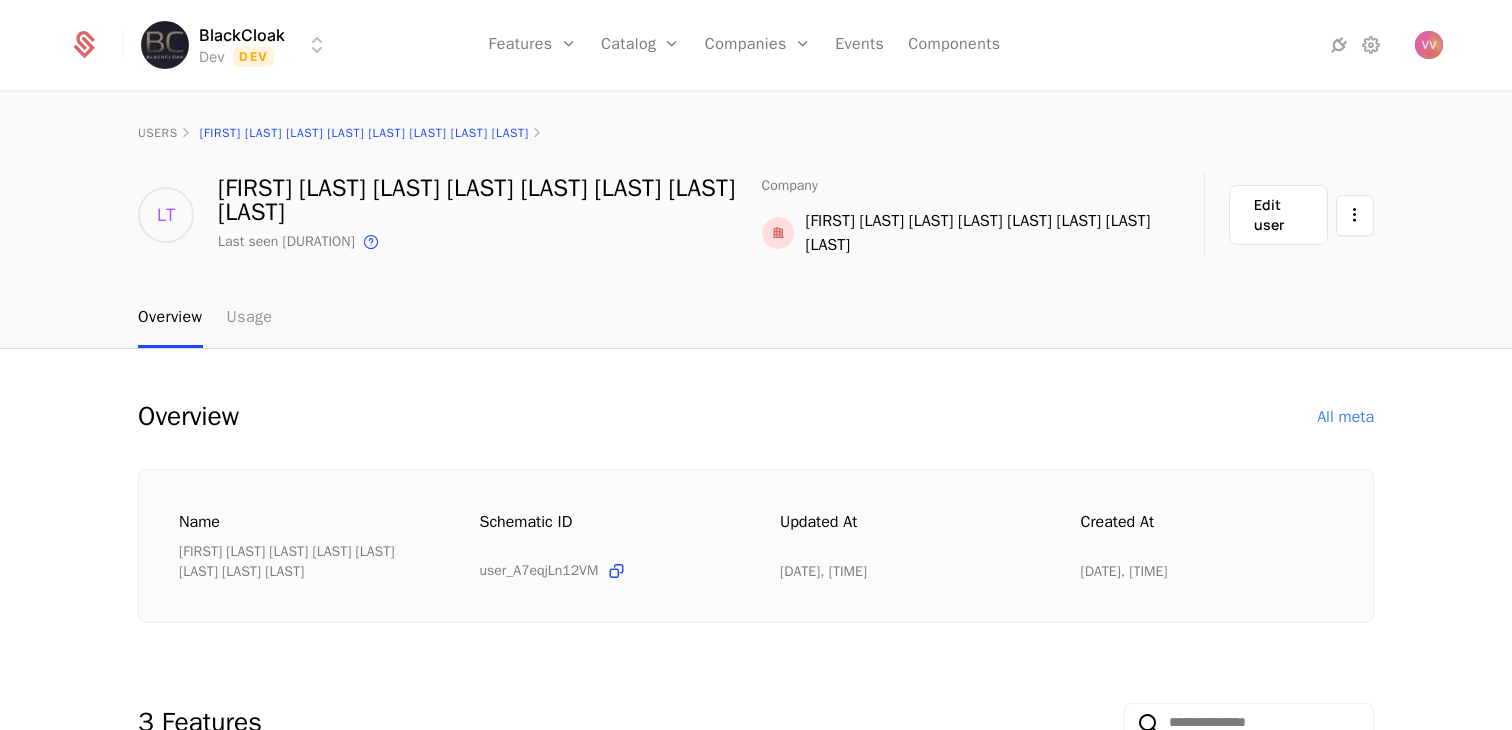 click on "Usage" at bounding box center (250, 318) 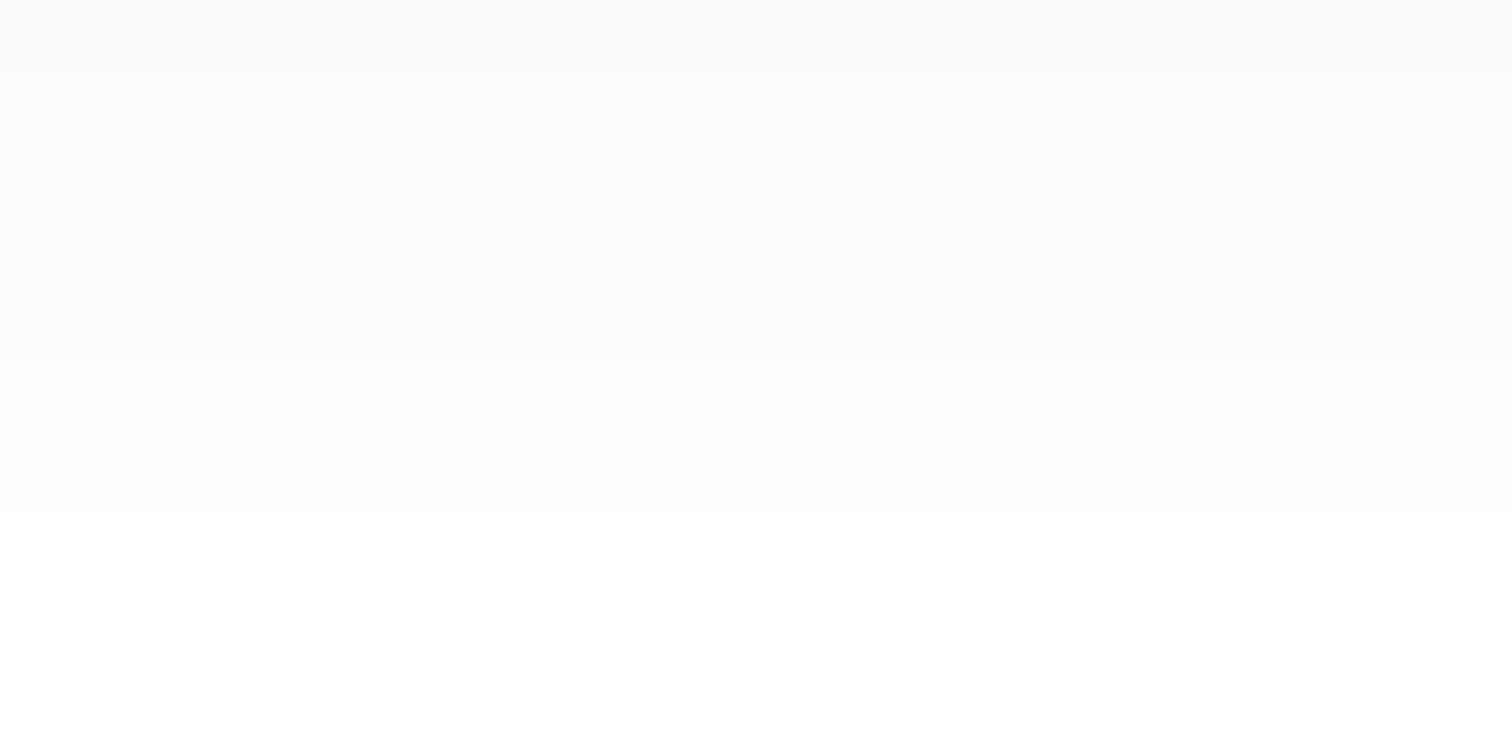 scroll, scrollTop: 0, scrollLeft: 0, axis: both 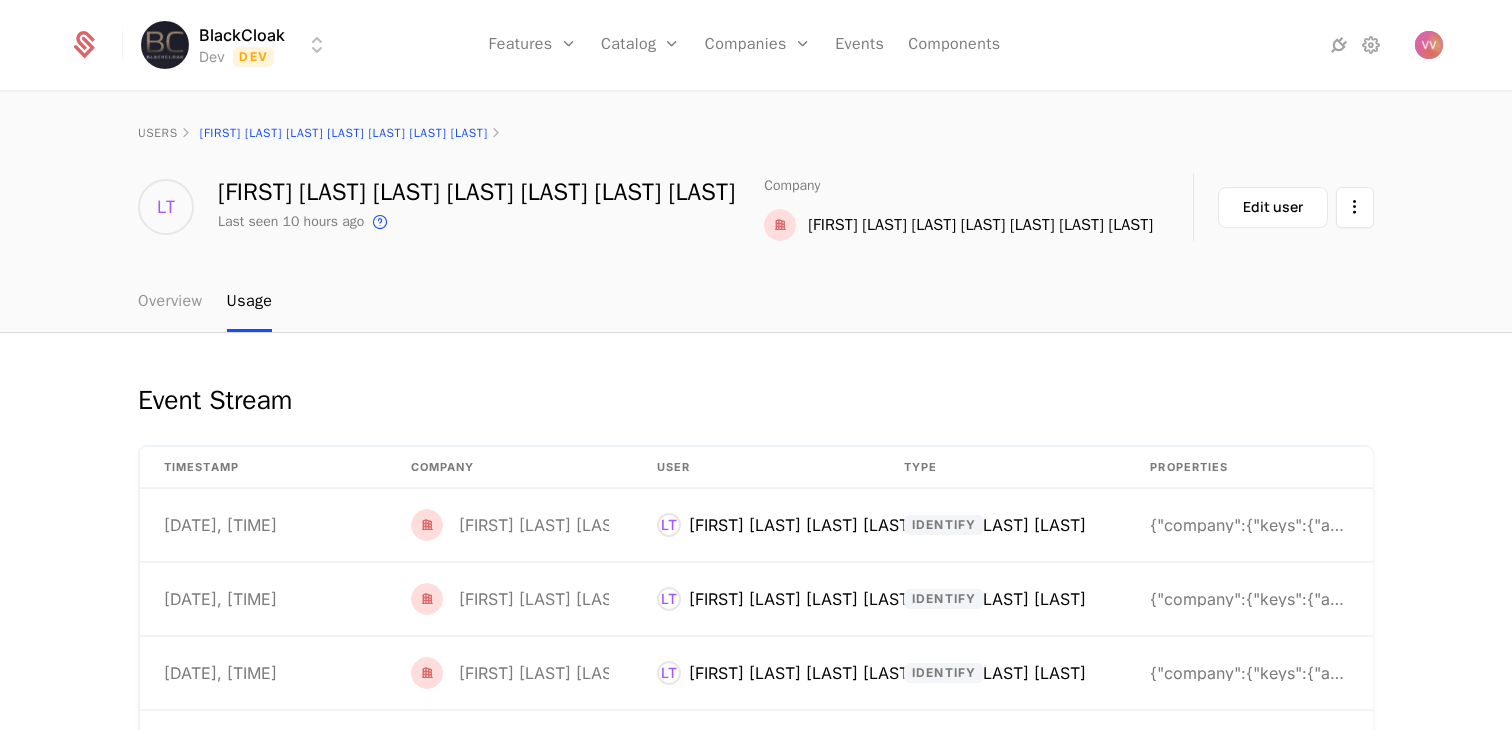 click on "Overview" at bounding box center [170, 302] 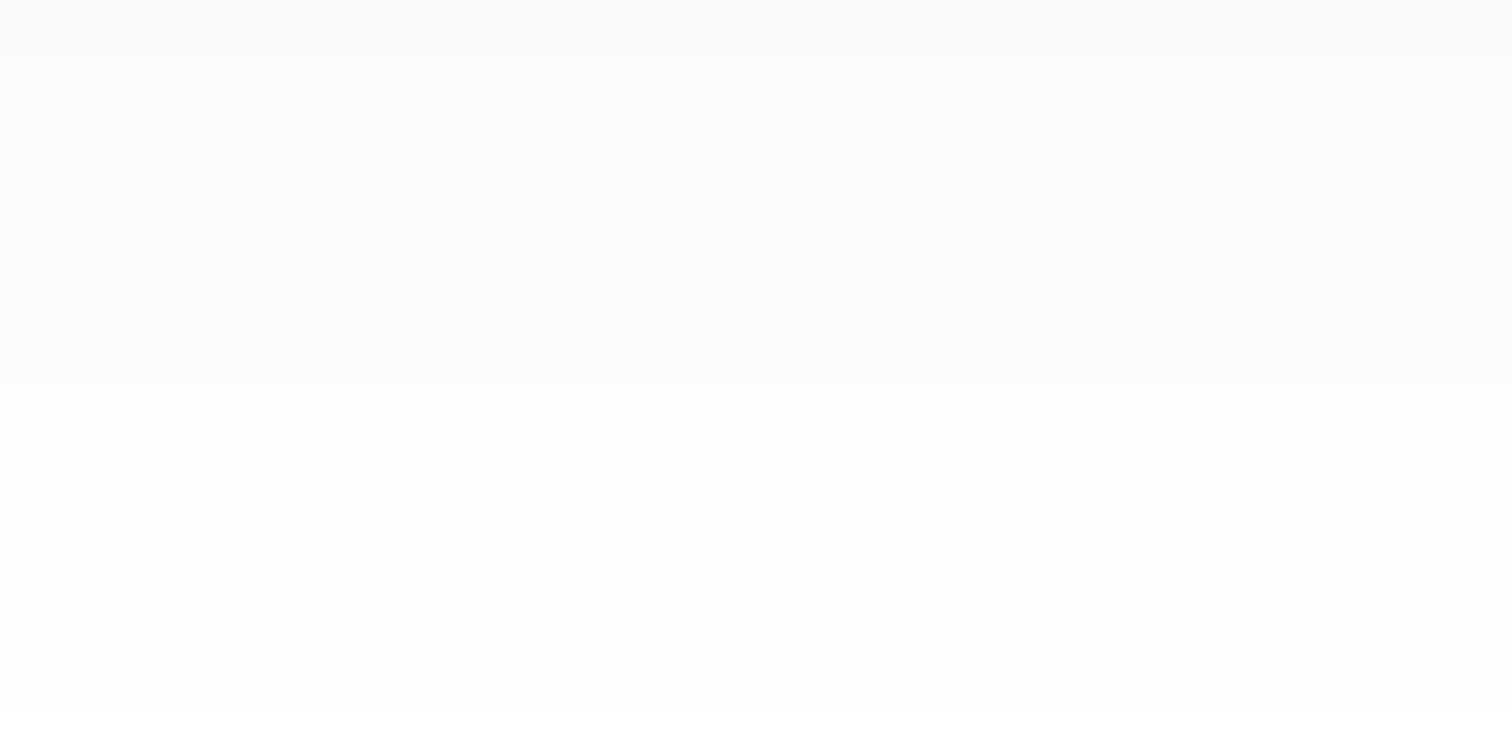 scroll, scrollTop: 0, scrollLeft: 0, axis: both 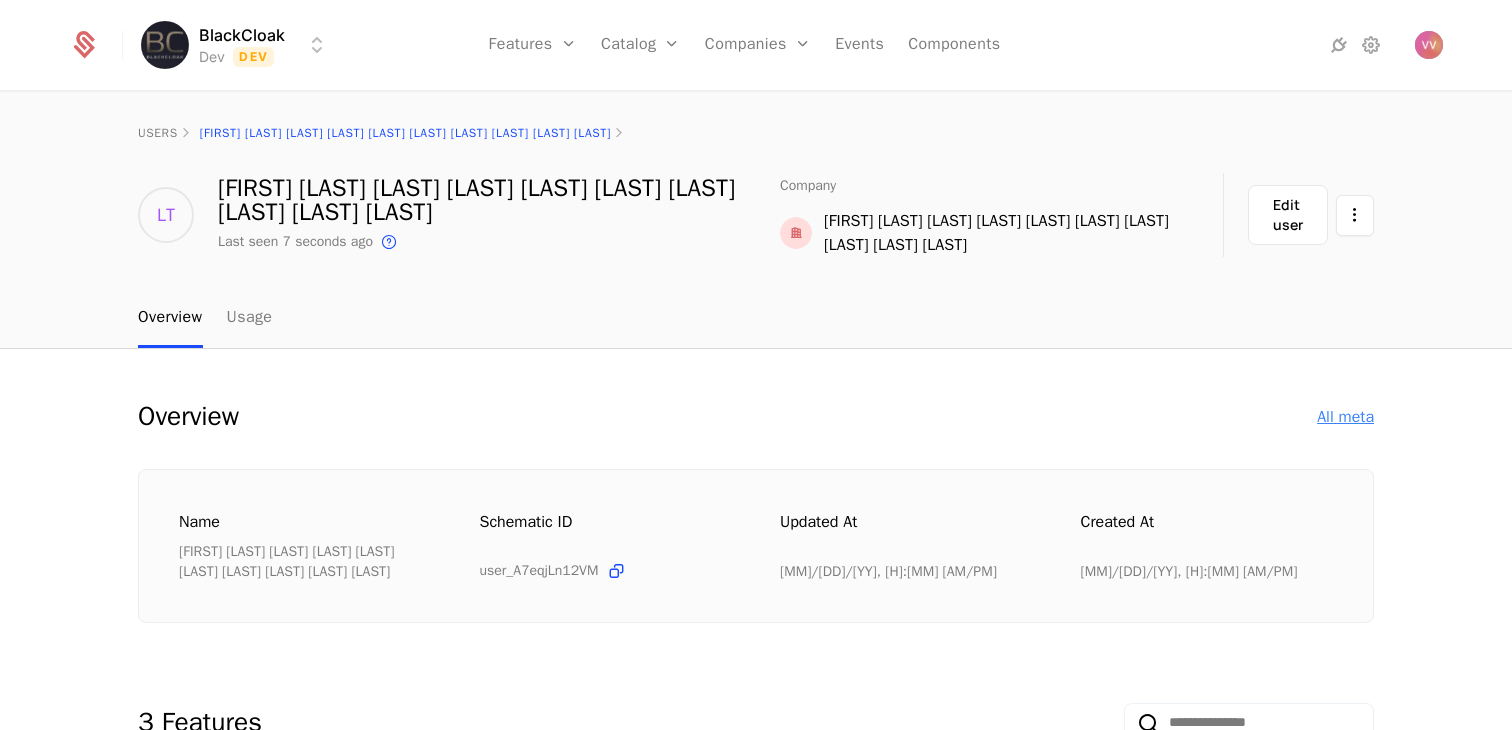 click on "All meta" at bounding box center (1345, 417) 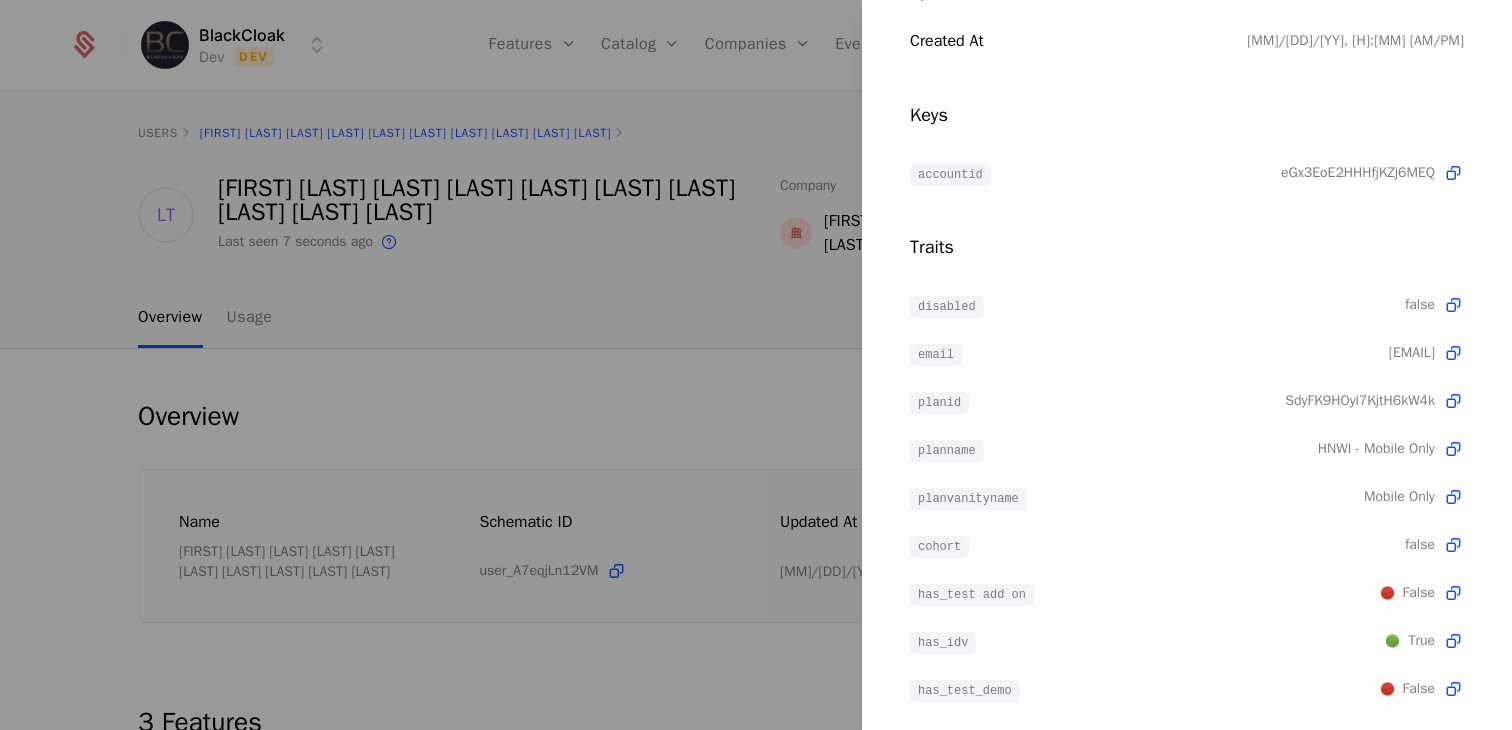 scroll, scrollTop: 374, scrollLeft: 0, axis: vertical 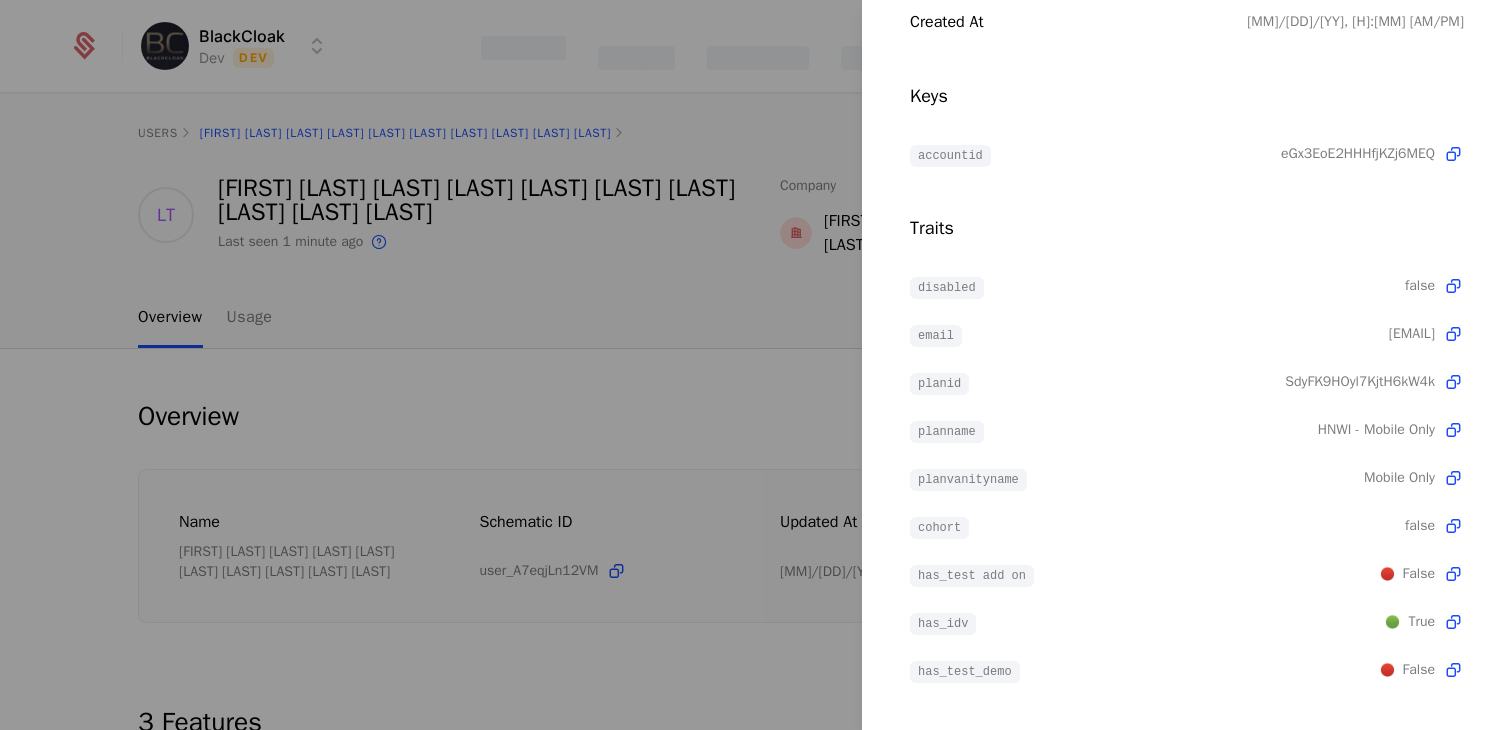 click at bounding box center (756, 365) 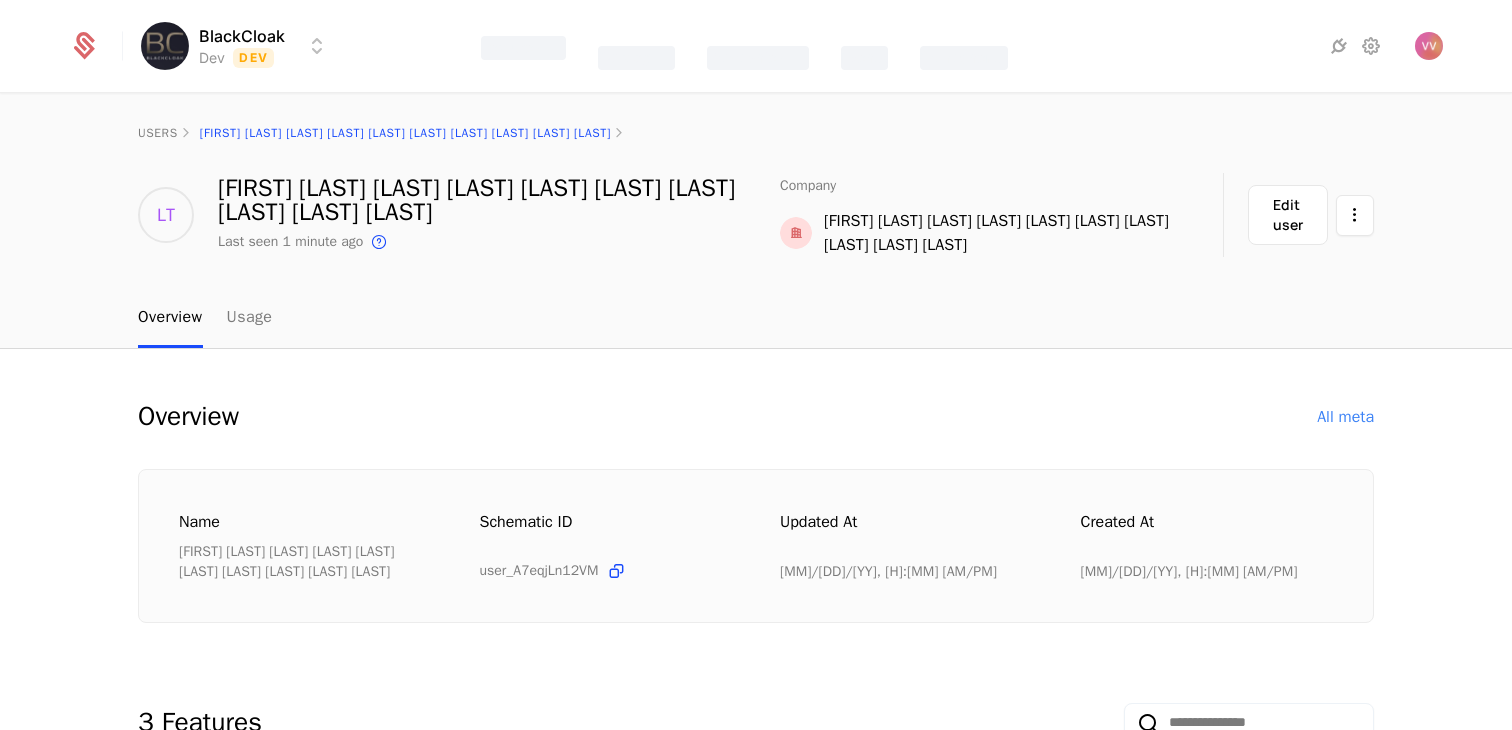 click on "Overview Usage" at bounding box center (756, 318) 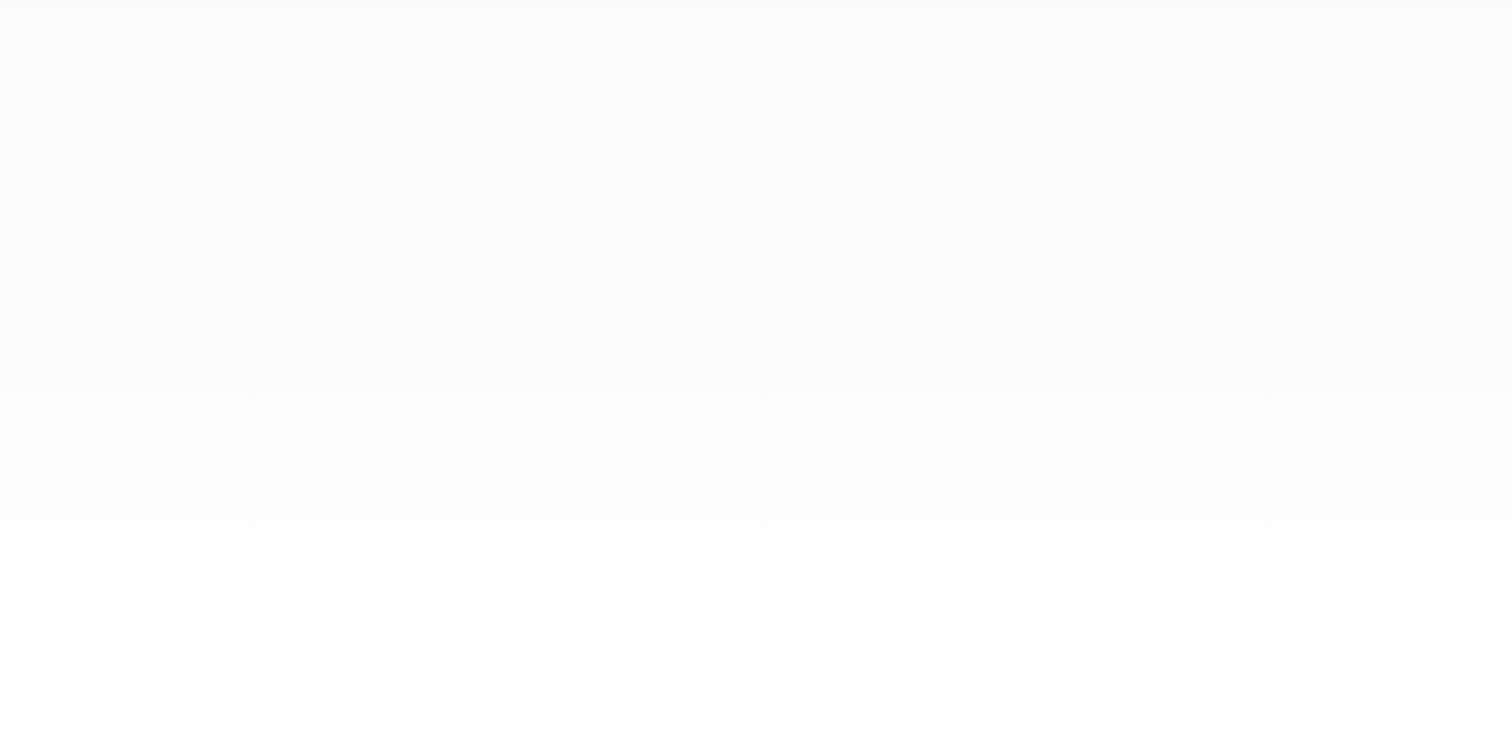 scroll, scrollTop: 0, scrollLeft: 0, axis: both 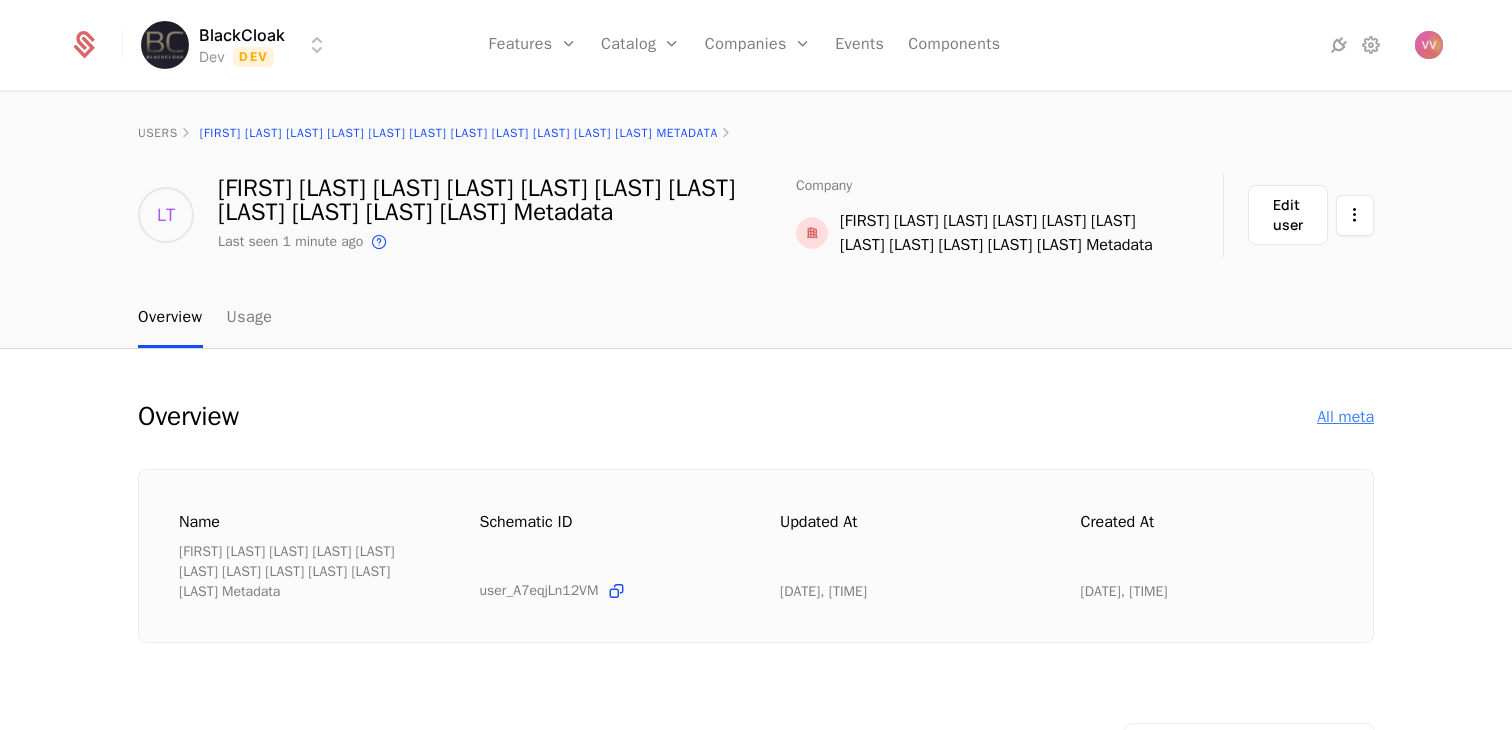 click on "All meta" at bounding box center (1345, 417) 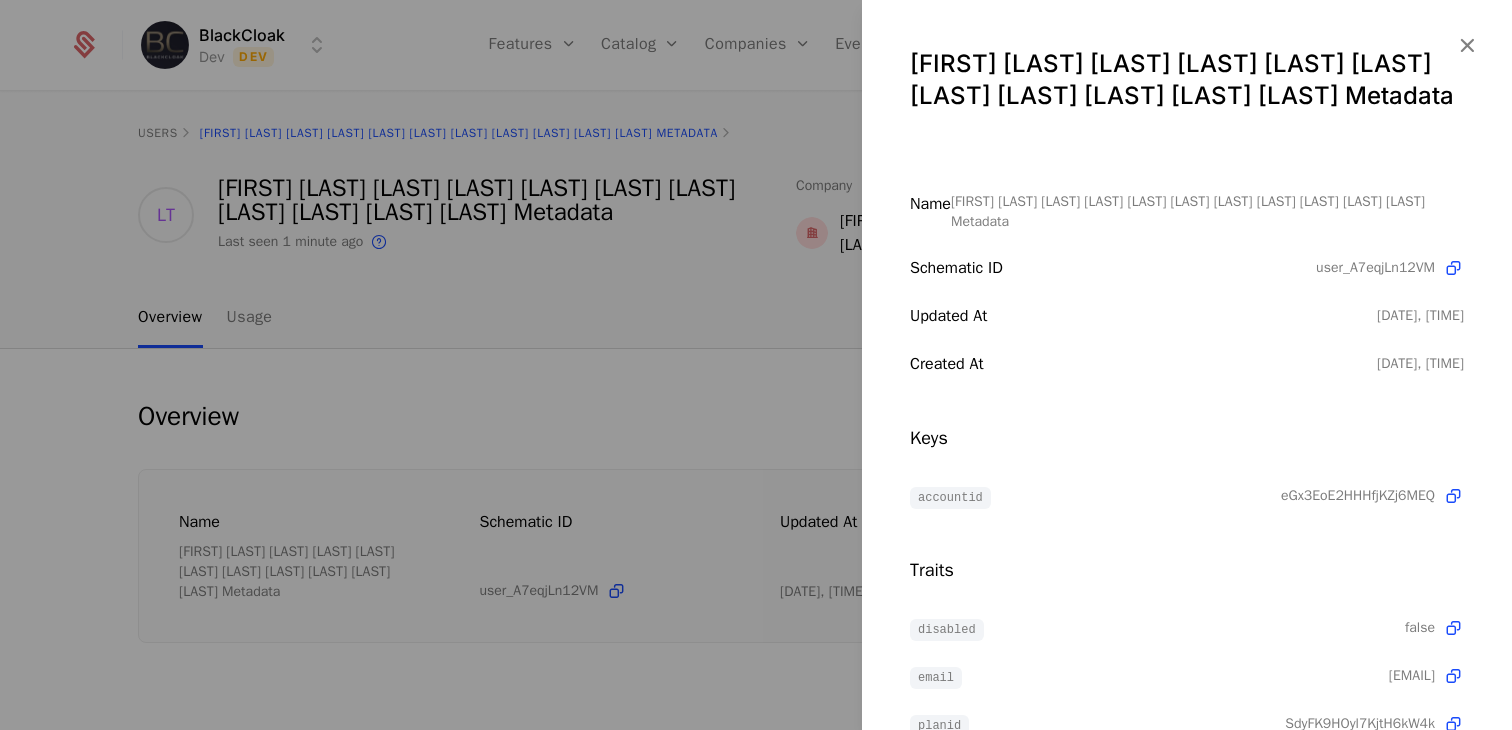 scroll, scrollTop: 374, scrollLeft: 0, axis: vertical 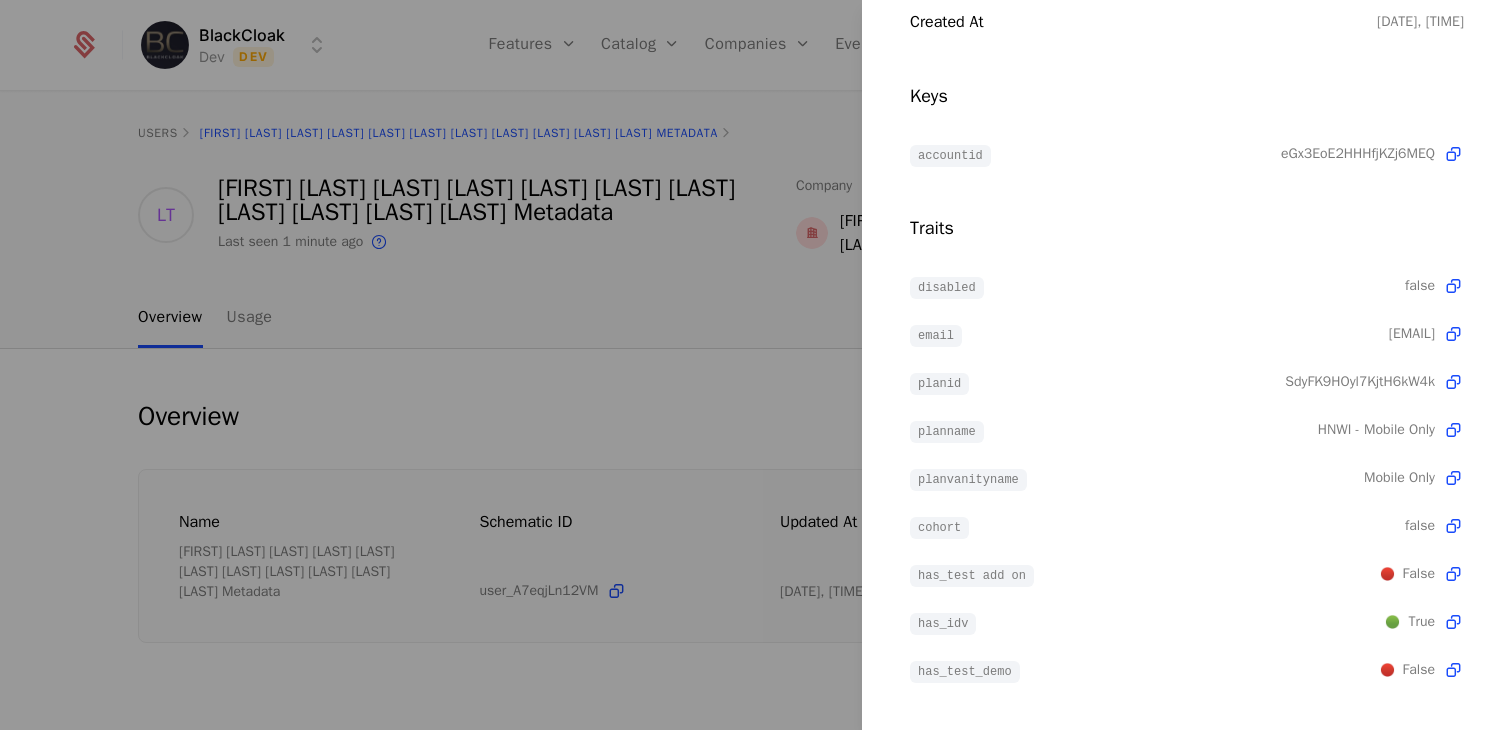 click at bounding box center [756, 365] 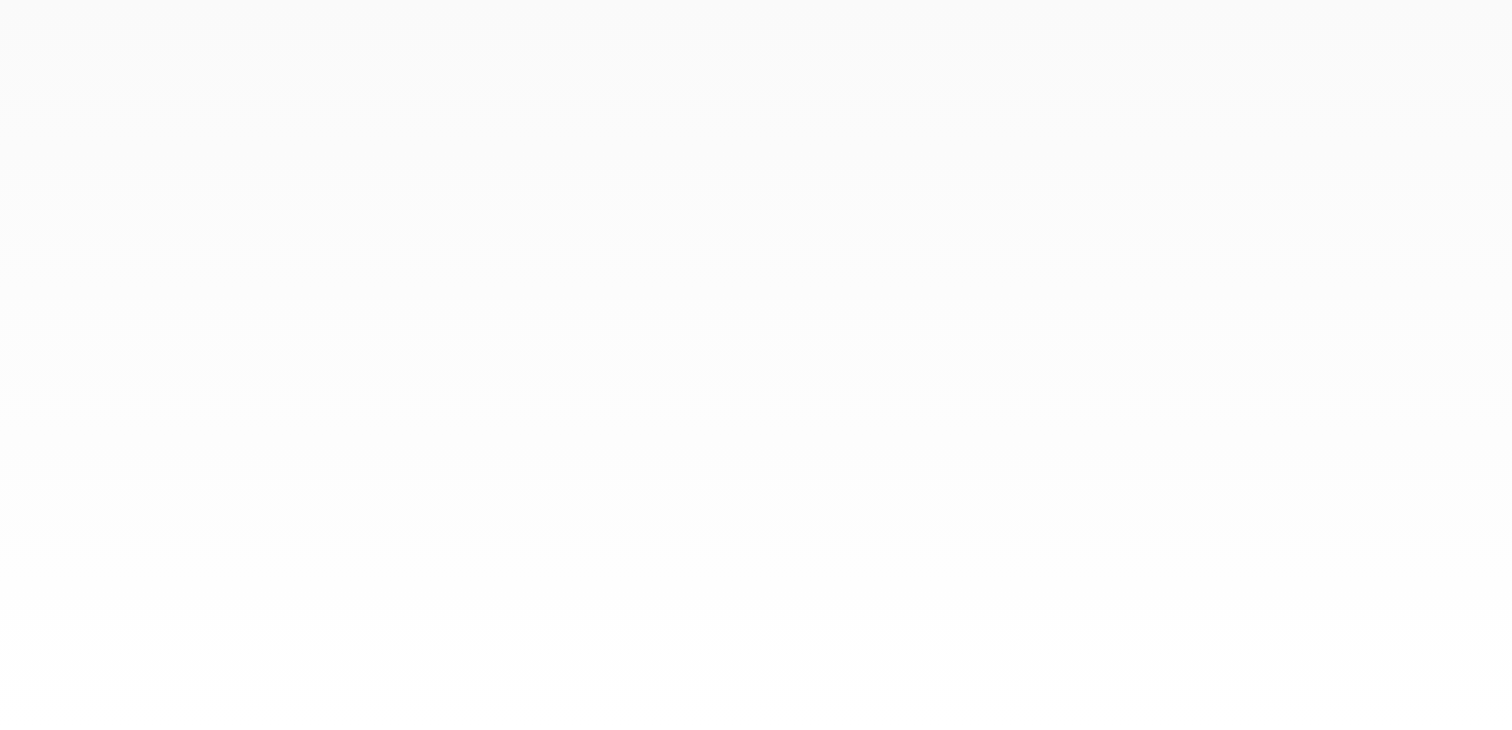 scroll, scrollTop: 0, scrollLeft: 0, axis: both 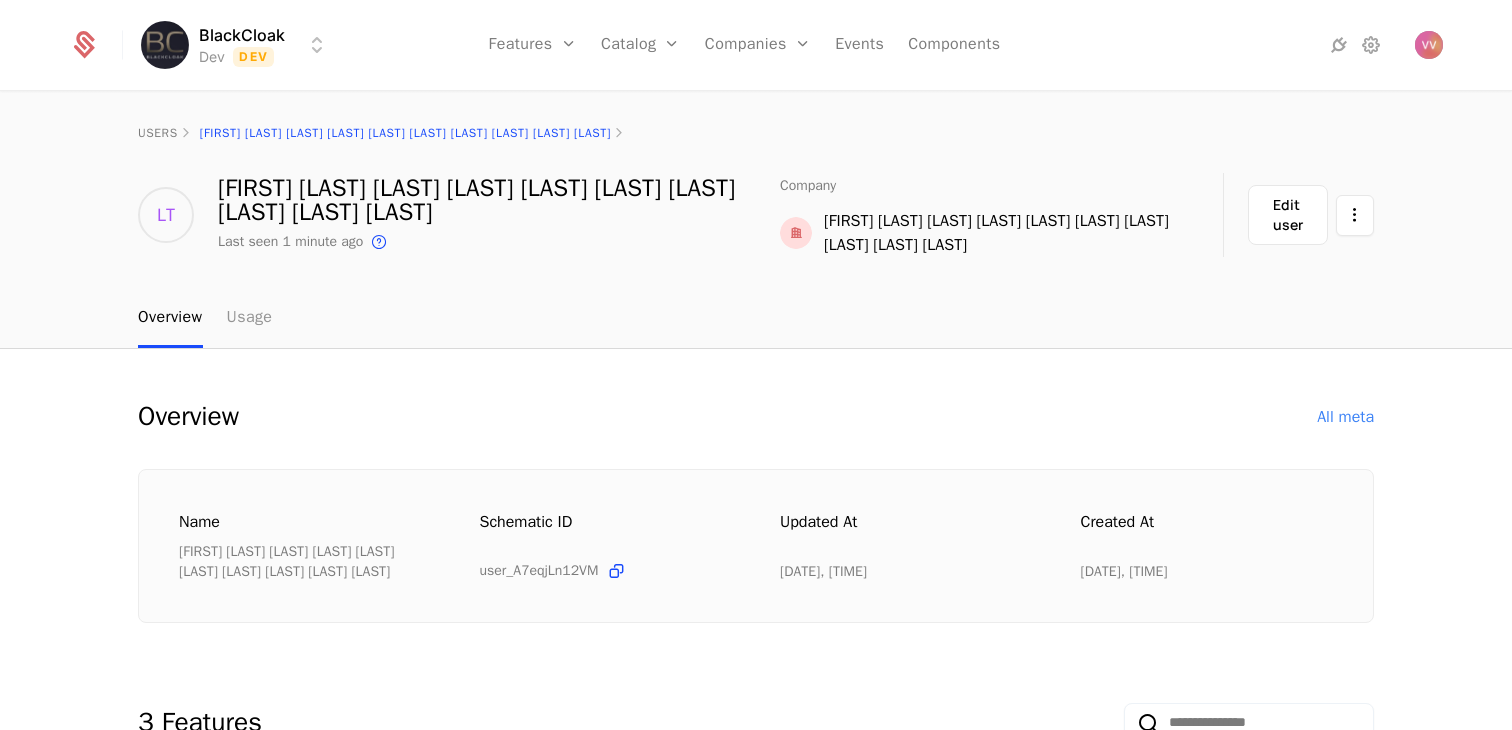 click on "Usage" at bounding box center (250, 318) 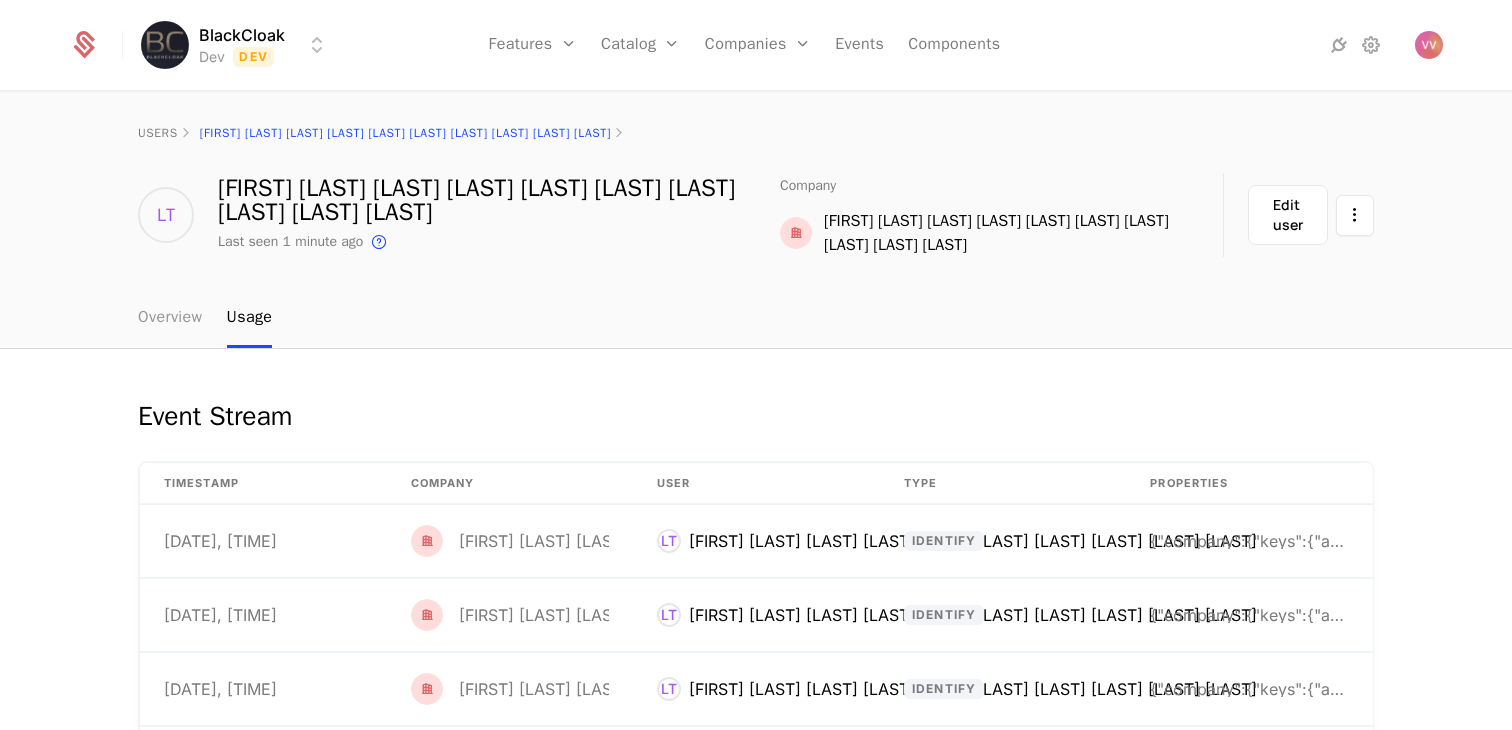 click on "Overview" at bounding box center (170, 318) 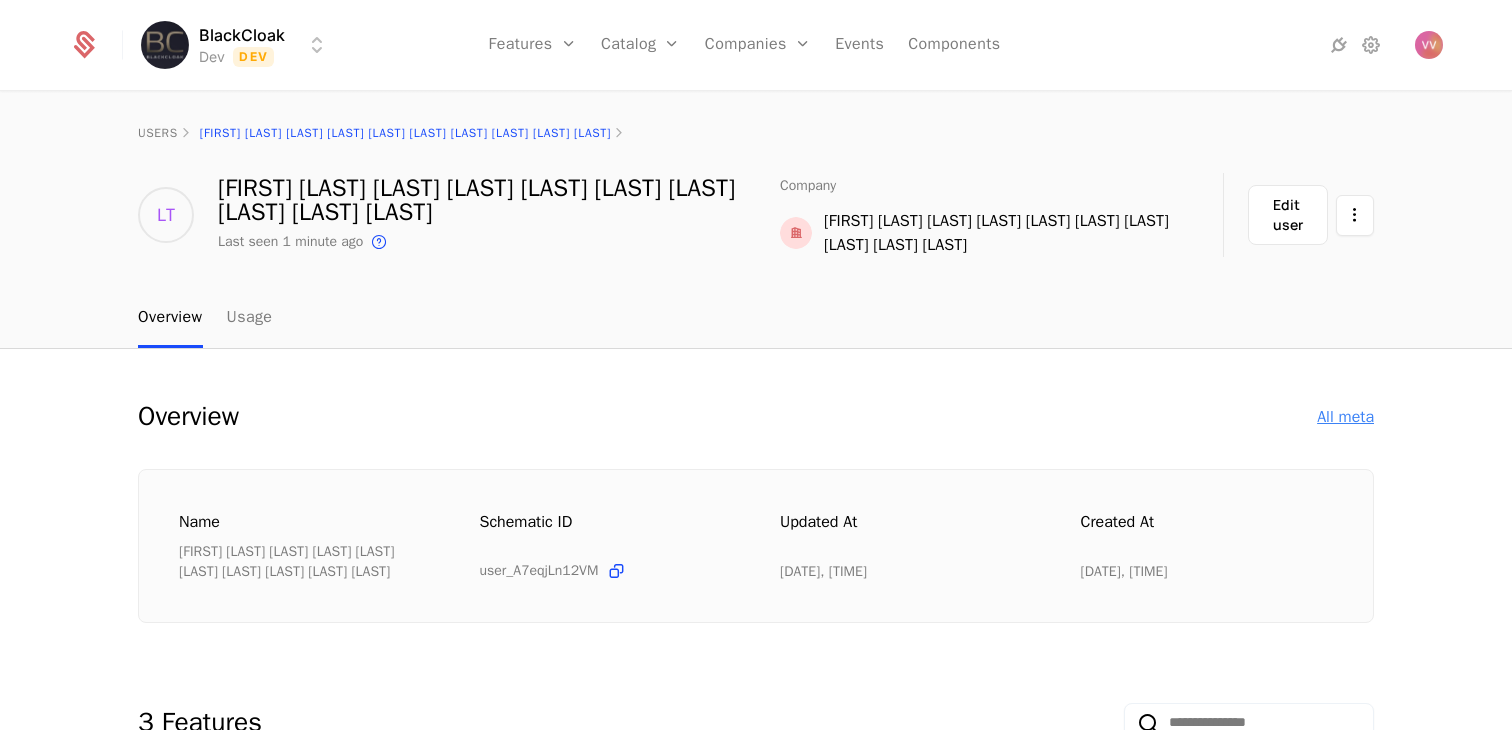 click on "All meta" at bounding box center [1345, 417] 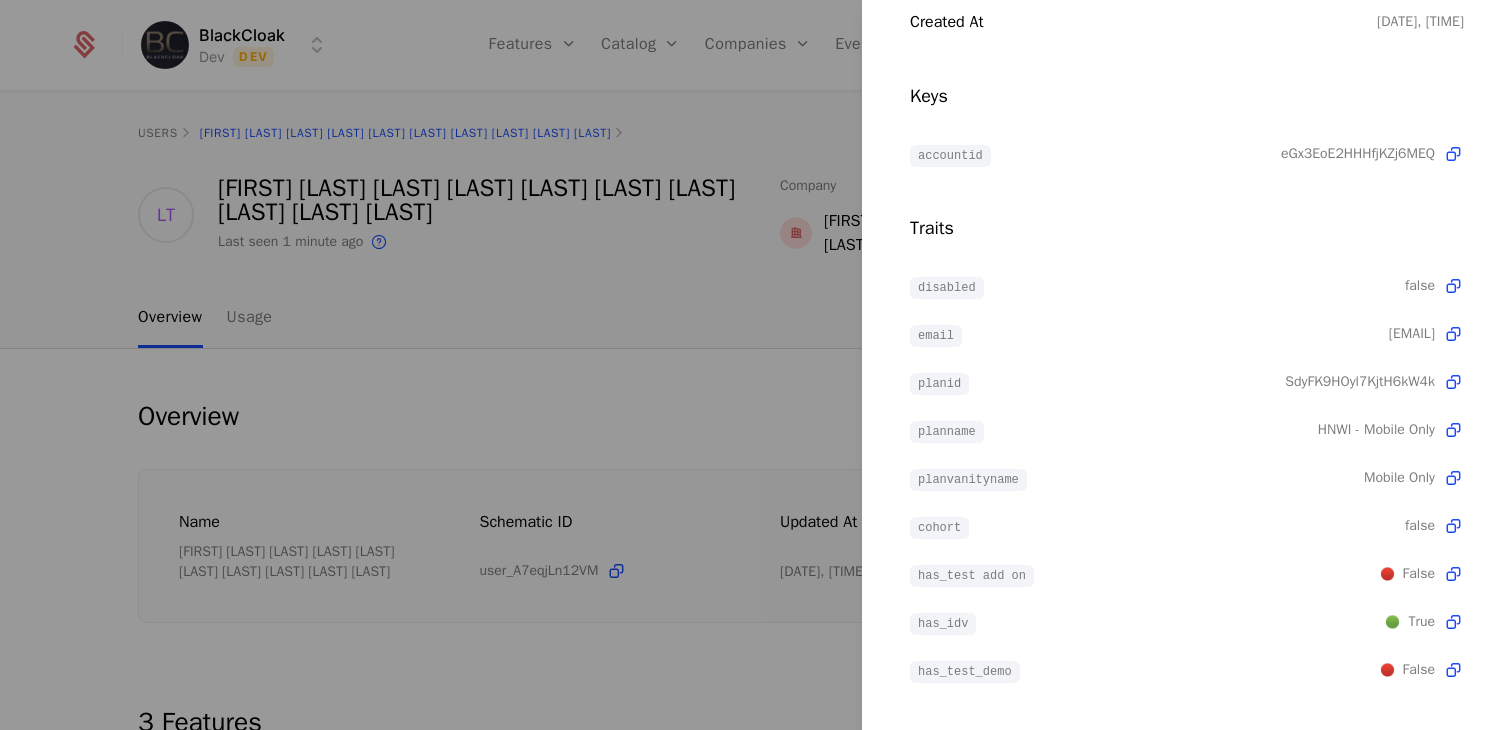 scroll, scrollTop: 374, scrollLeft: 0, axis: vertical 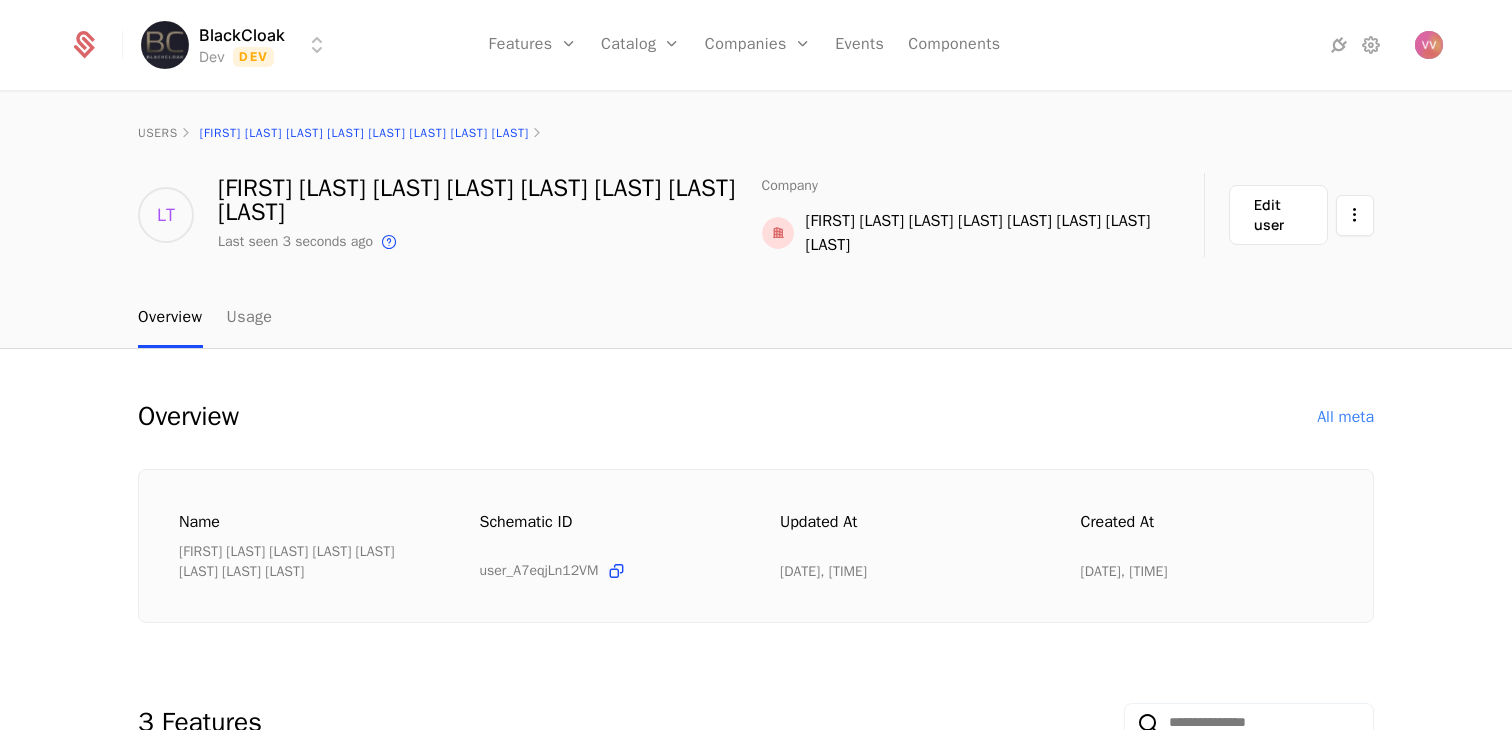 click on "Overview All meta" at bounding box center (756, 417) 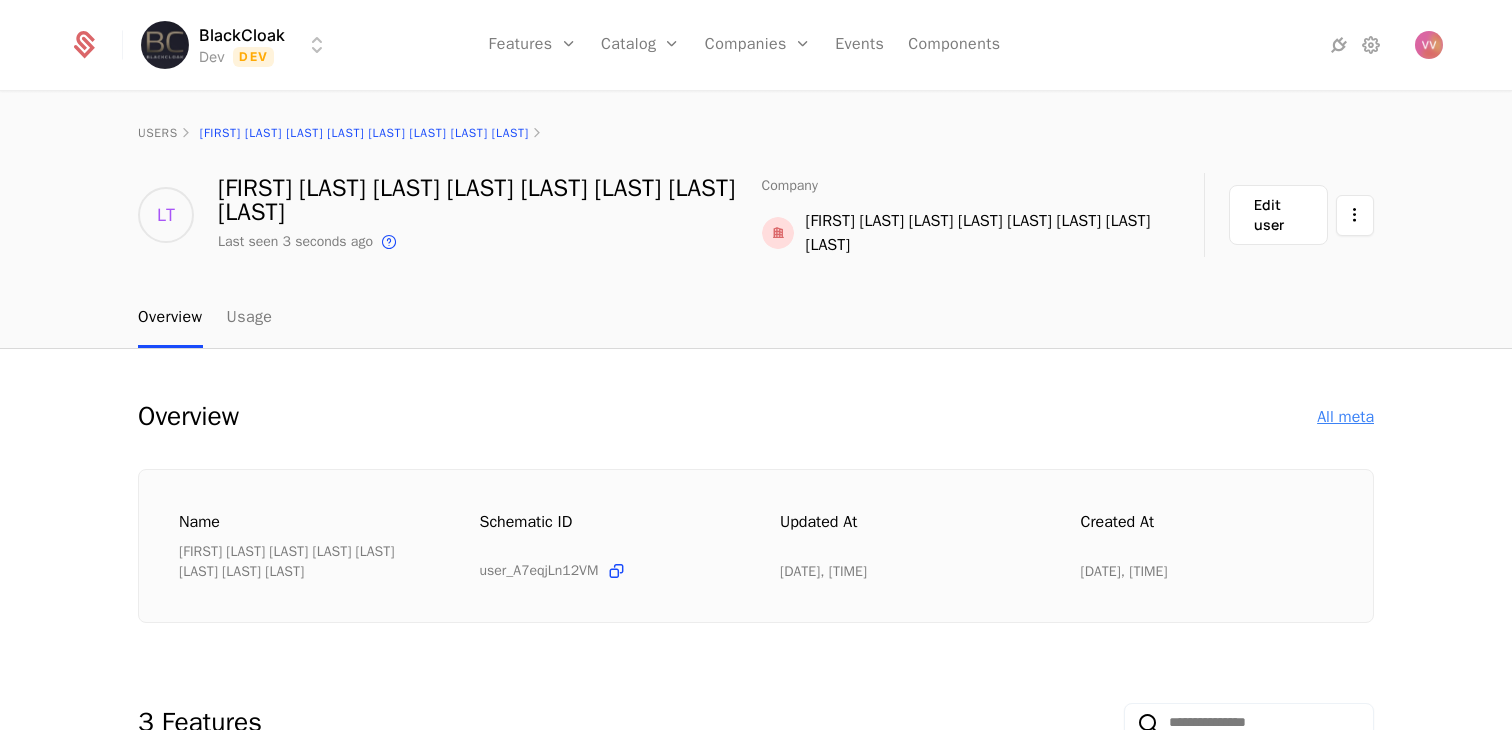 click on "All meta" at bounding box center [1345, 417] 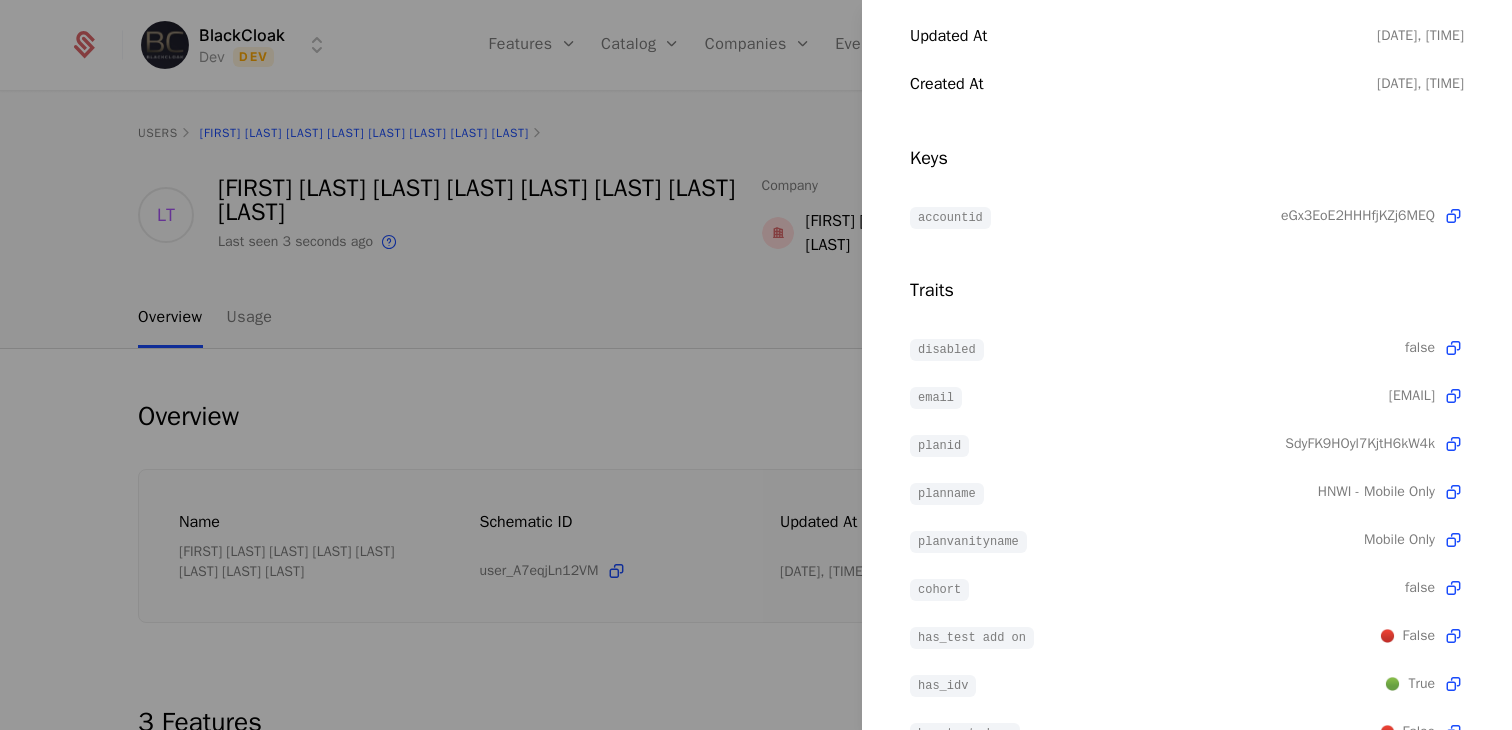 scroll, scrollTop: 422, scrollLeft: 0, axis: vertical 